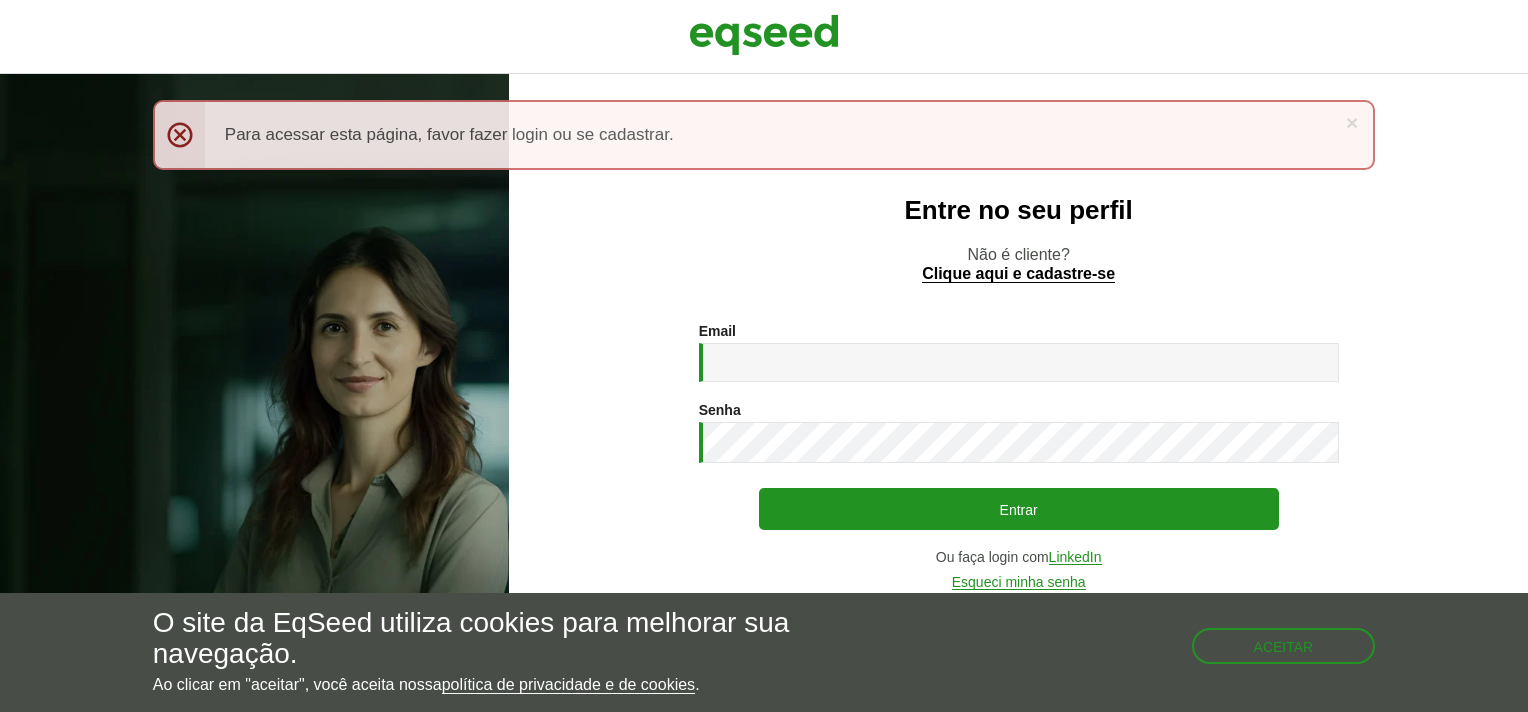 scroll, scrollTop: 0, scrollLeft: 0, axis: both 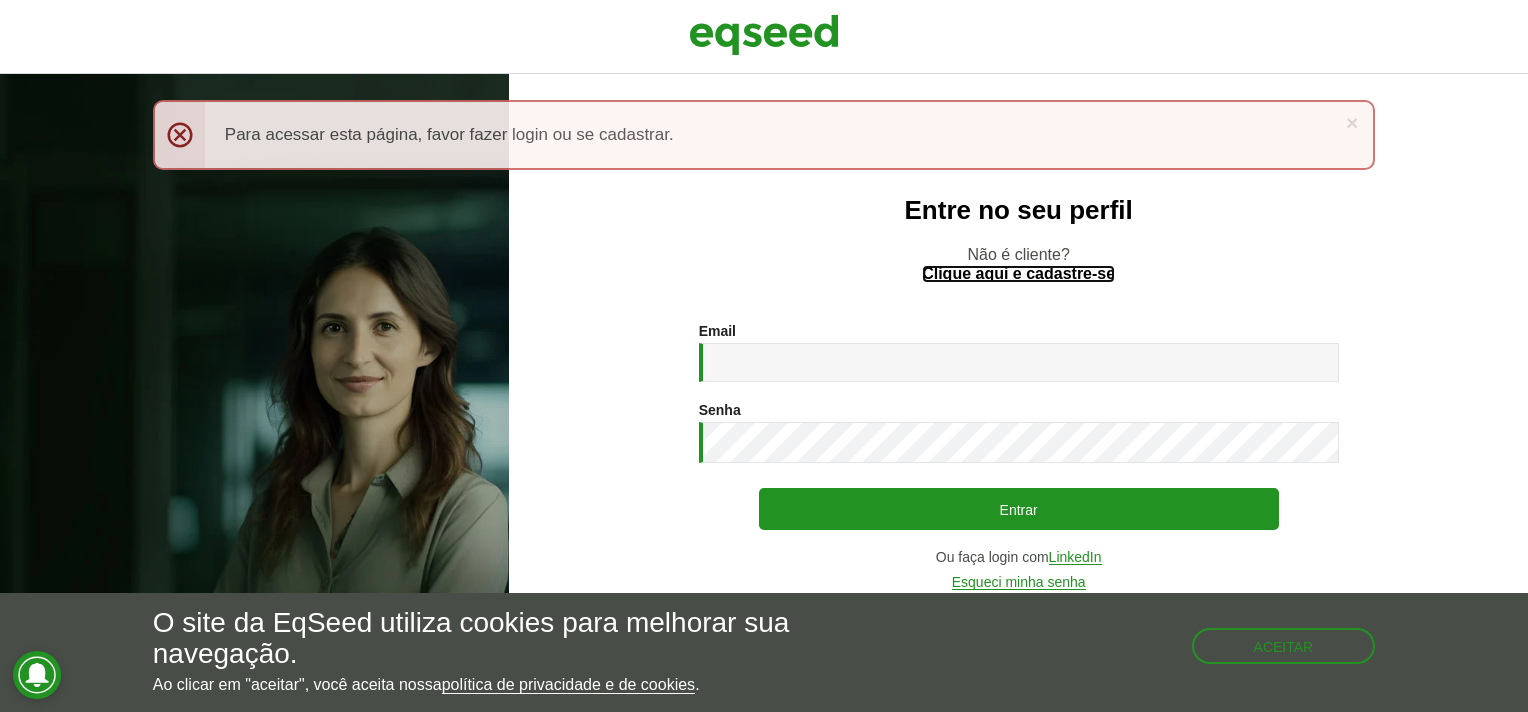 click on "Clique aqui e cadastre-se" at bounding box center (1018, 274) 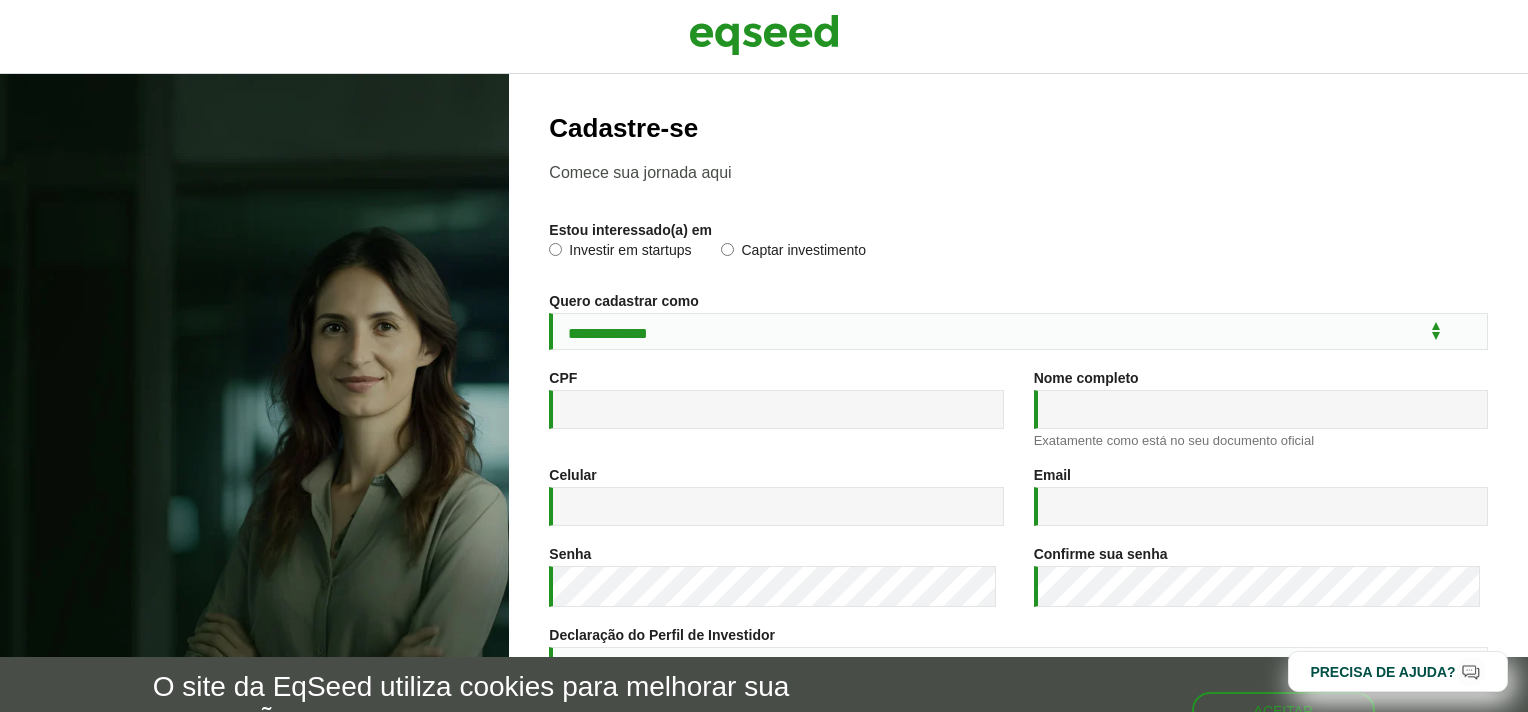 scroll, scrollTop: 0, scrollLeft: 0, axis: both 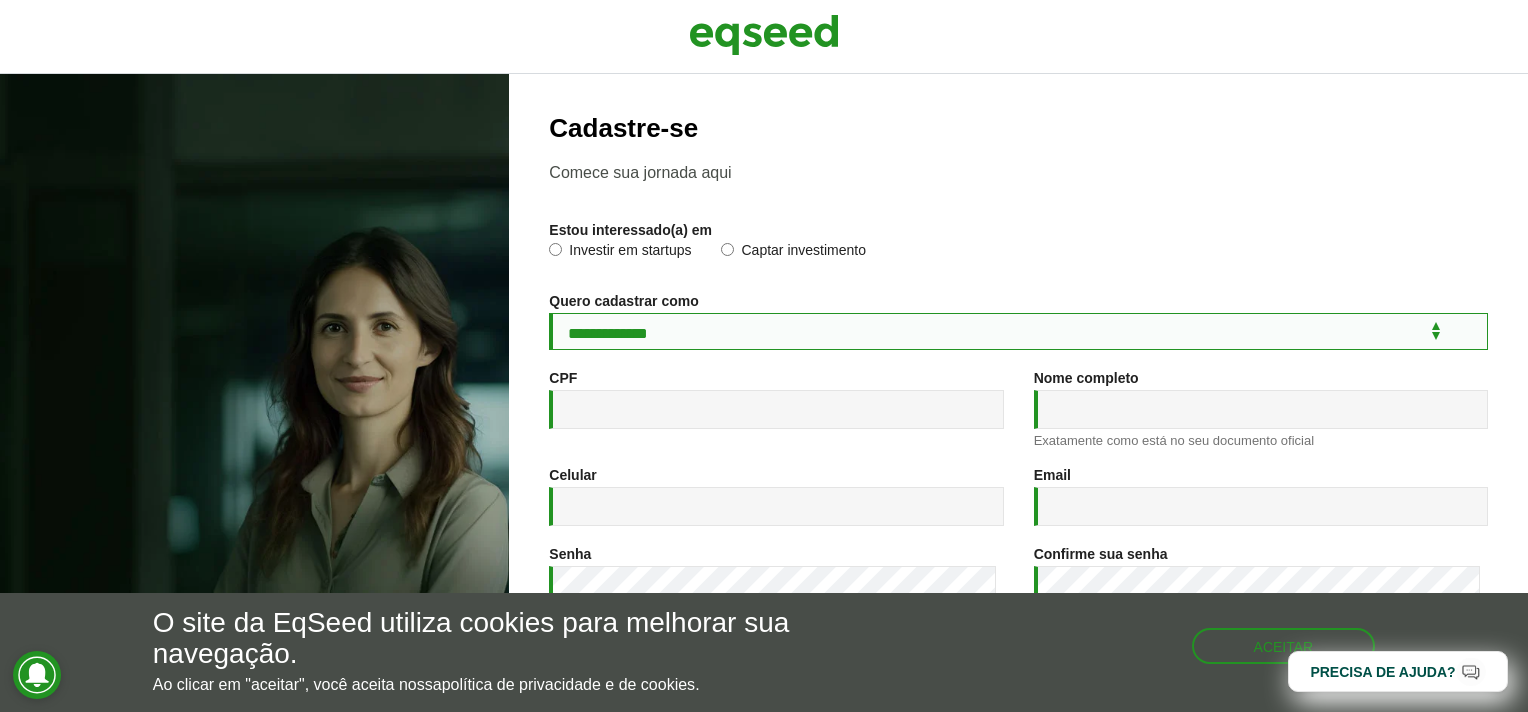 click on "**********" at bounding box center [1018, 331] 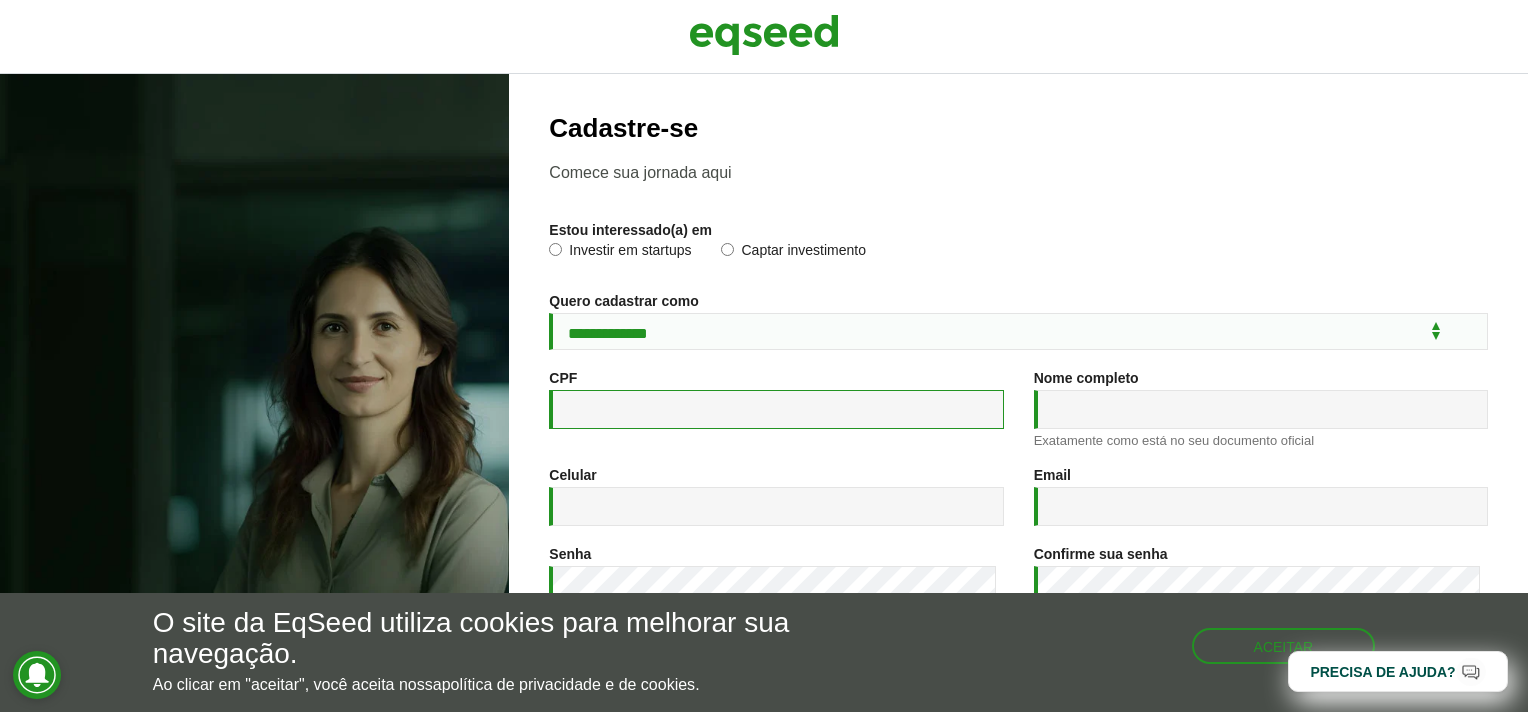 click on "CPF  *" at bounding box center [776, 409] 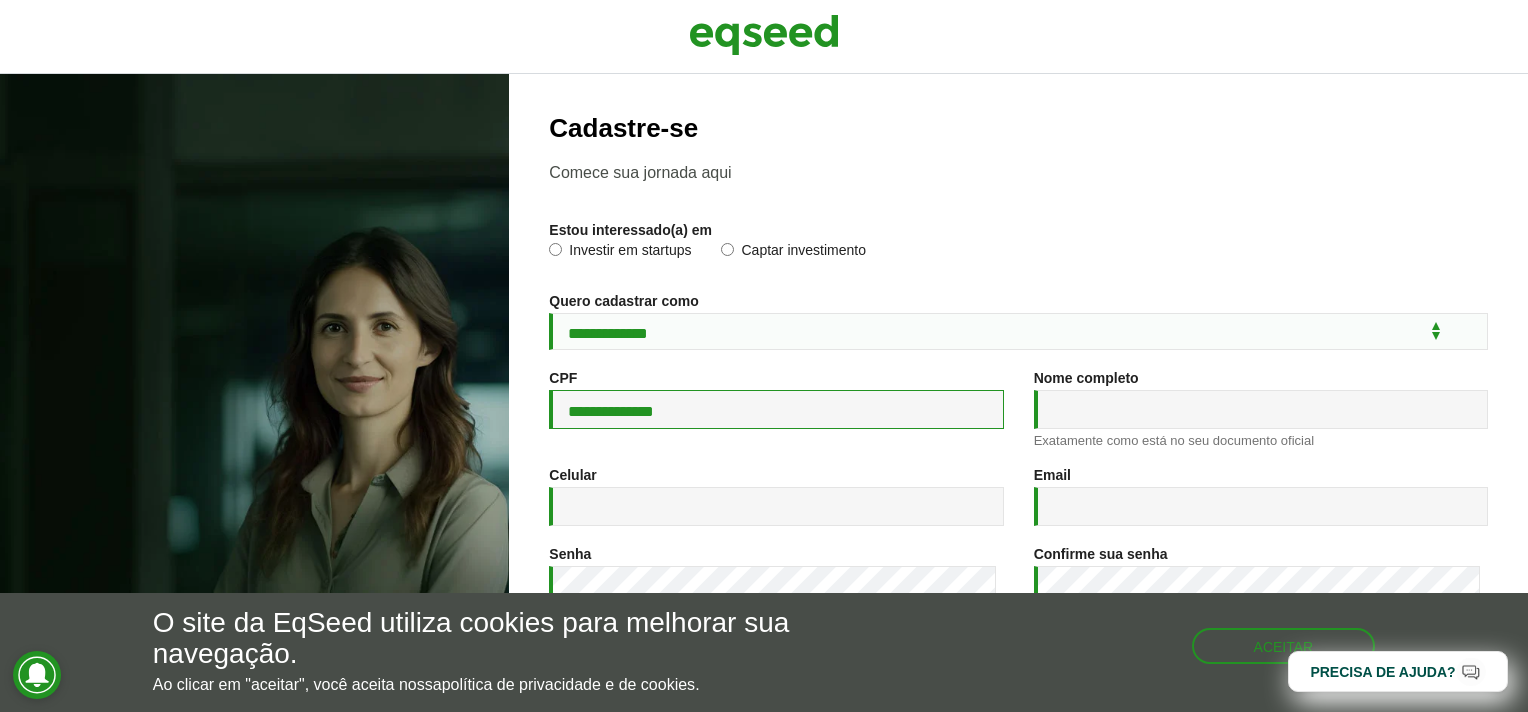 type on "**********" 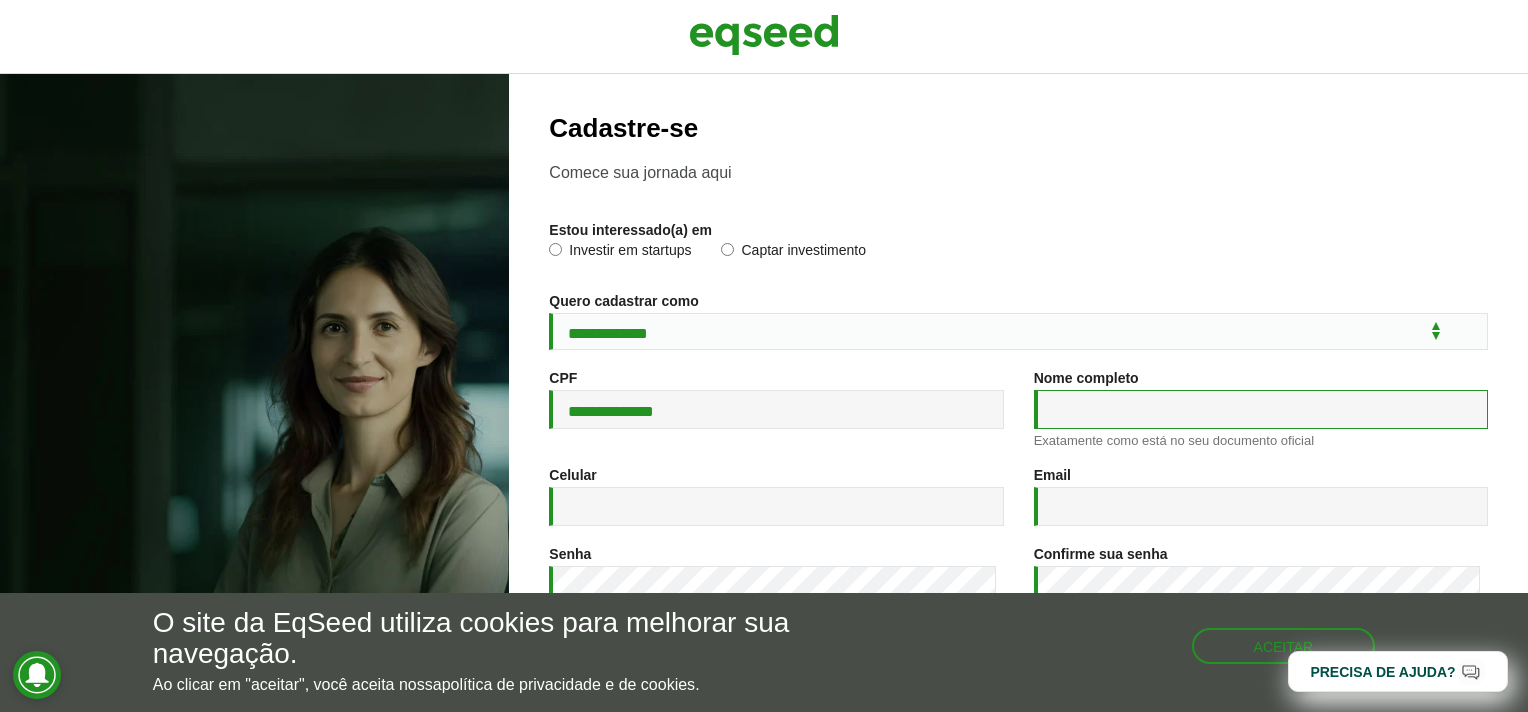 click on "Nome completo  *" at bounding box center [1261, 409] 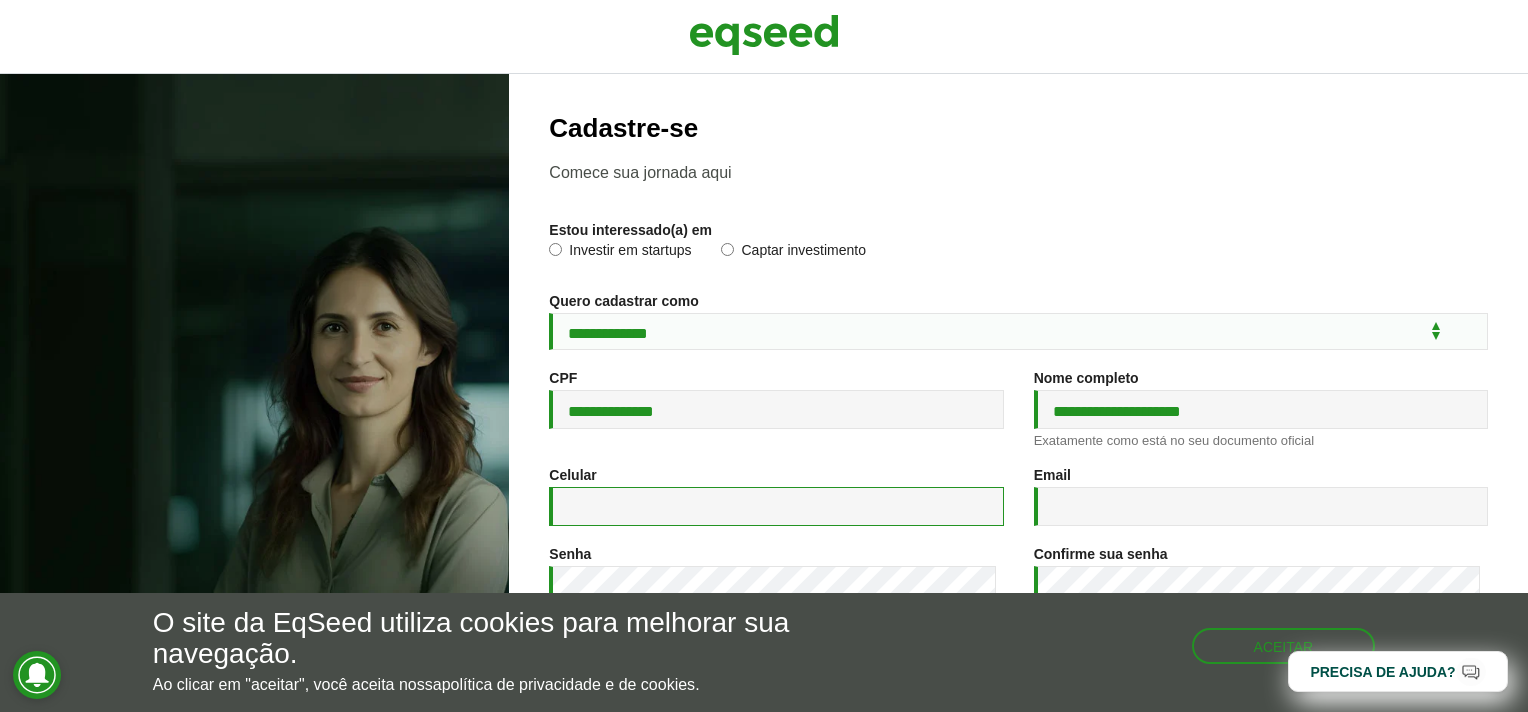 click on "Celular  *" at bounding box center [776, 506] 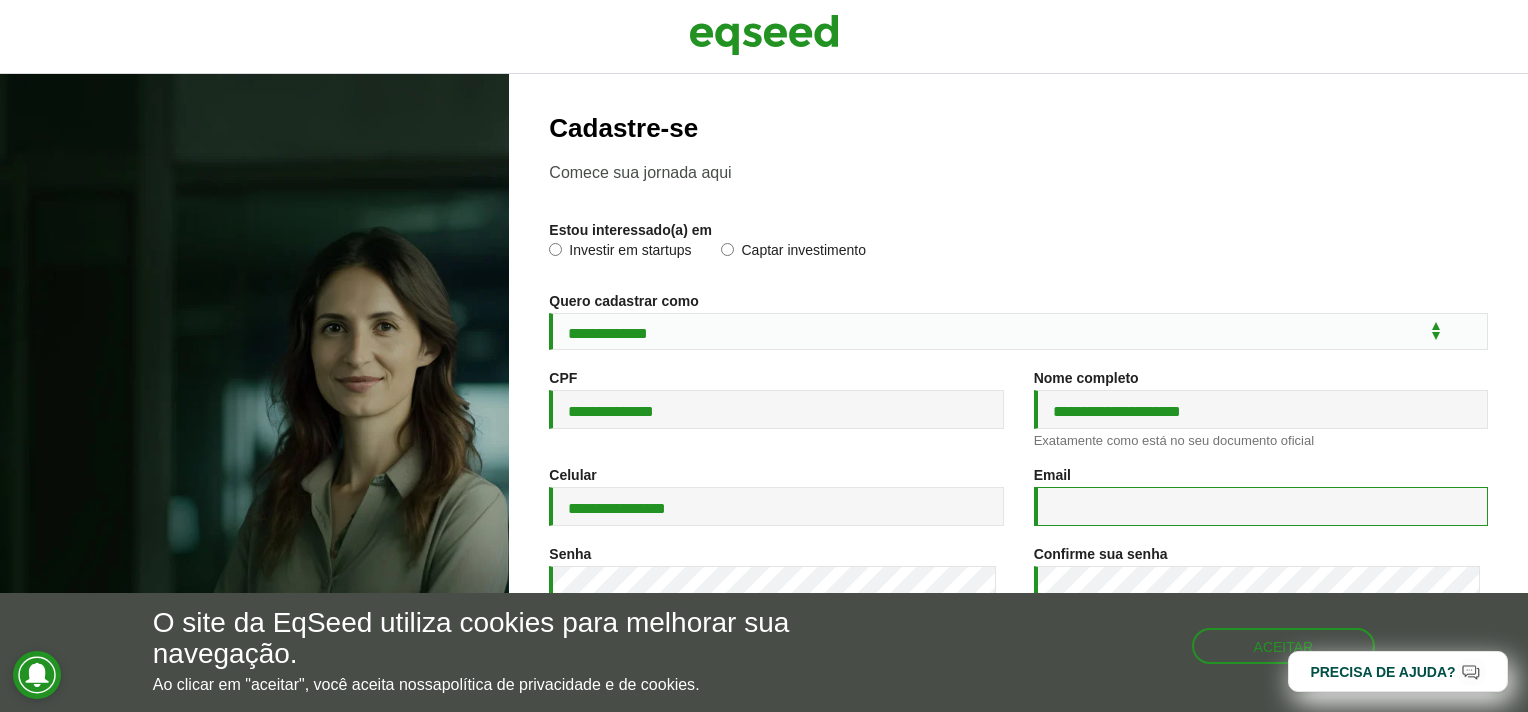 click on "Email  *" at bounding box center [1261, 506] 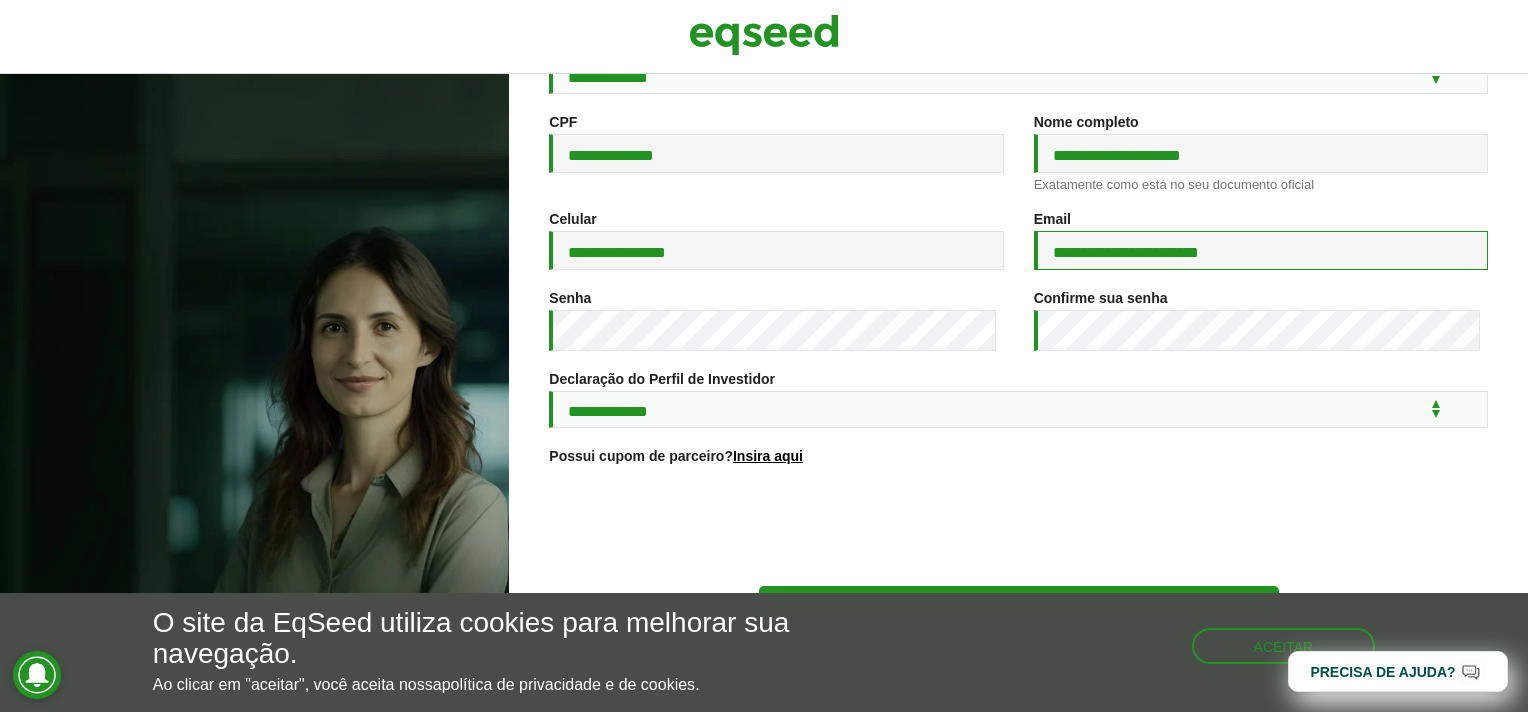 scroll, scrollTop: 263, scrollLeft: 0, axis: vertical 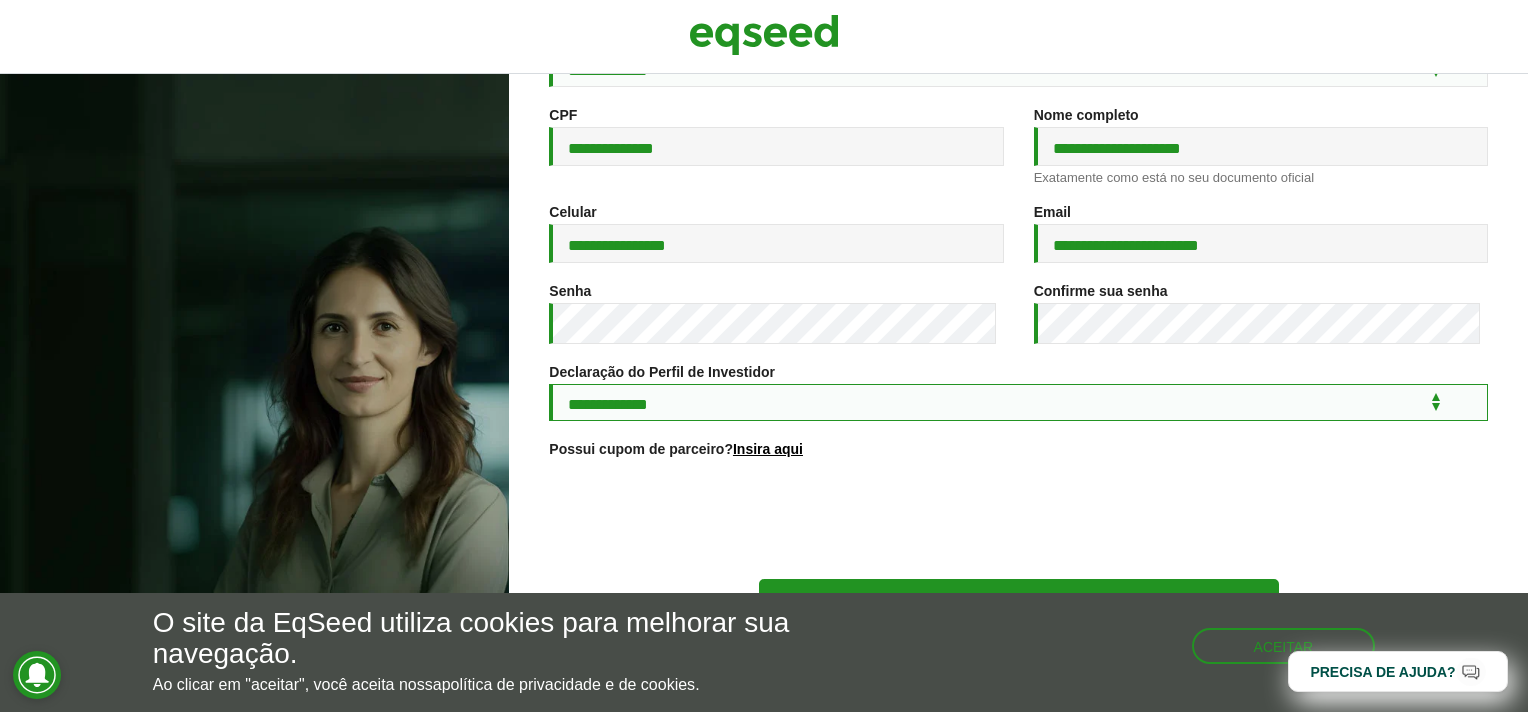 click on "**********" at bounding box center [1018, 402] 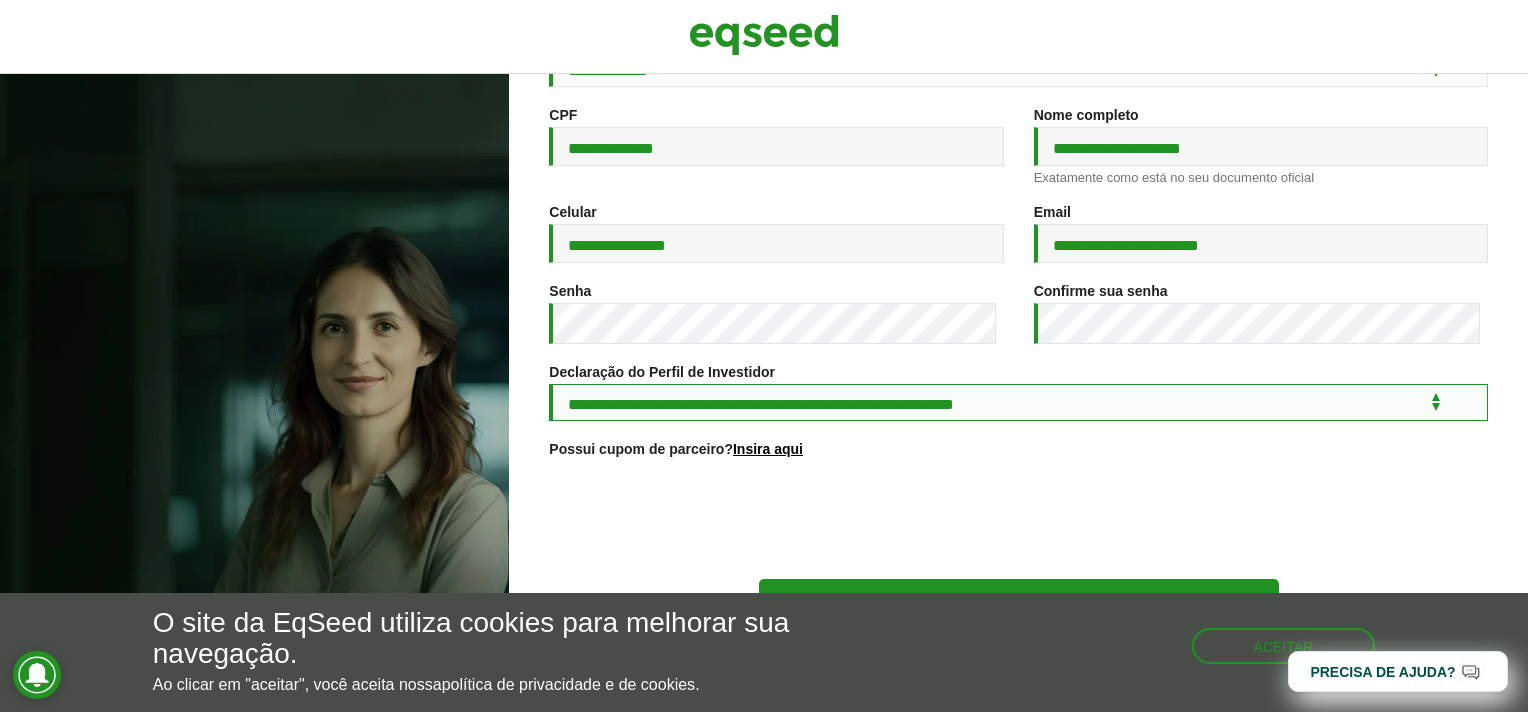 click on "**********" at bounding box center (1018, 402) 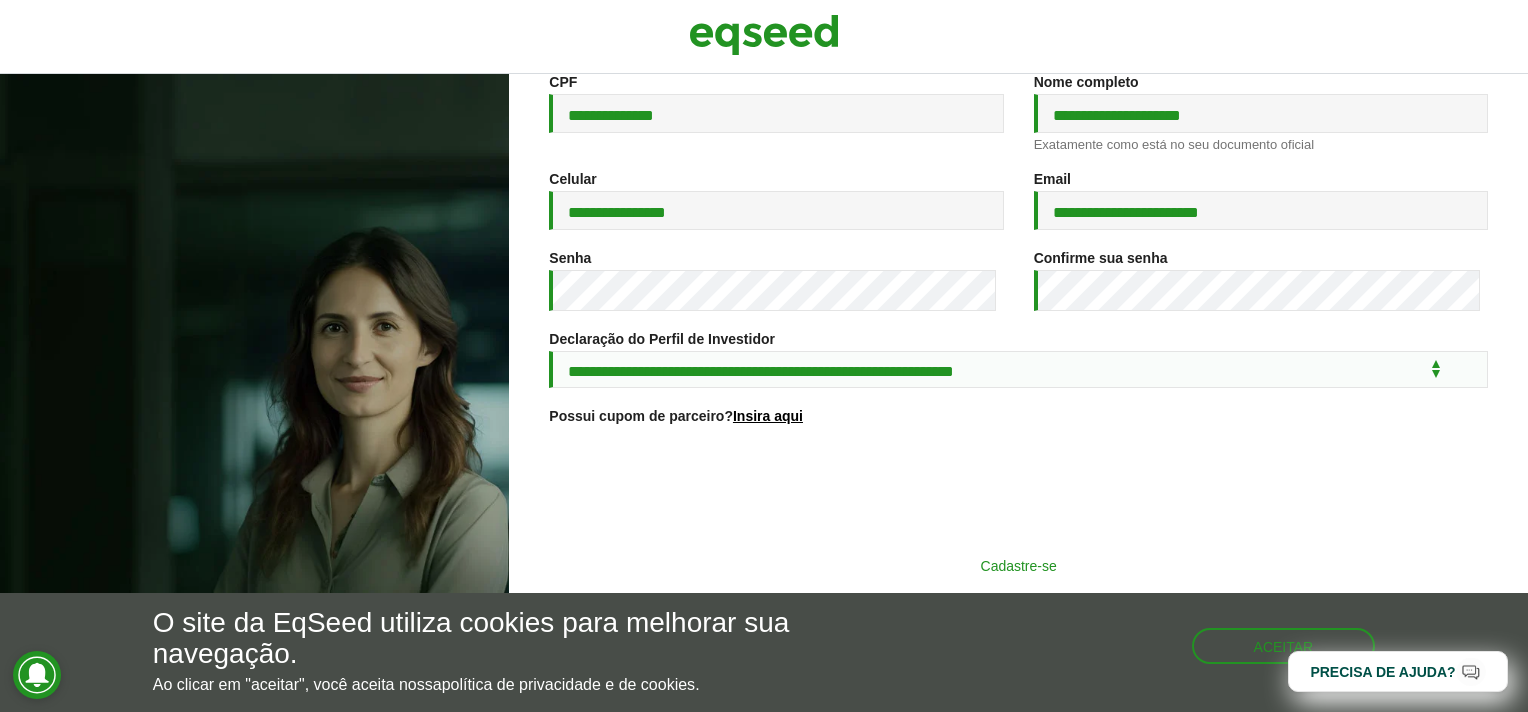 scroll, scrollTop: 311, scrollLeft: 0, axis: vertical 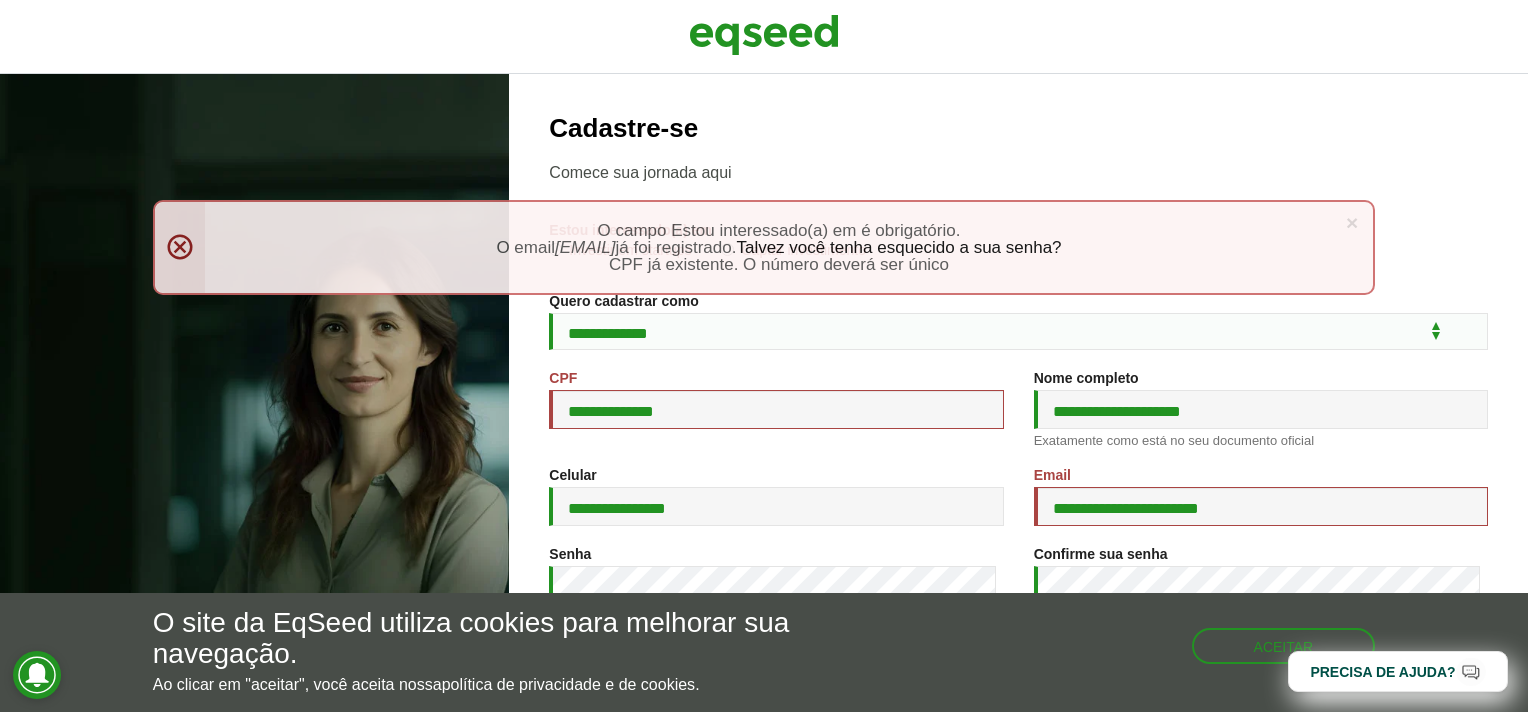 click on "**********" at bounding box center (1018, 494) 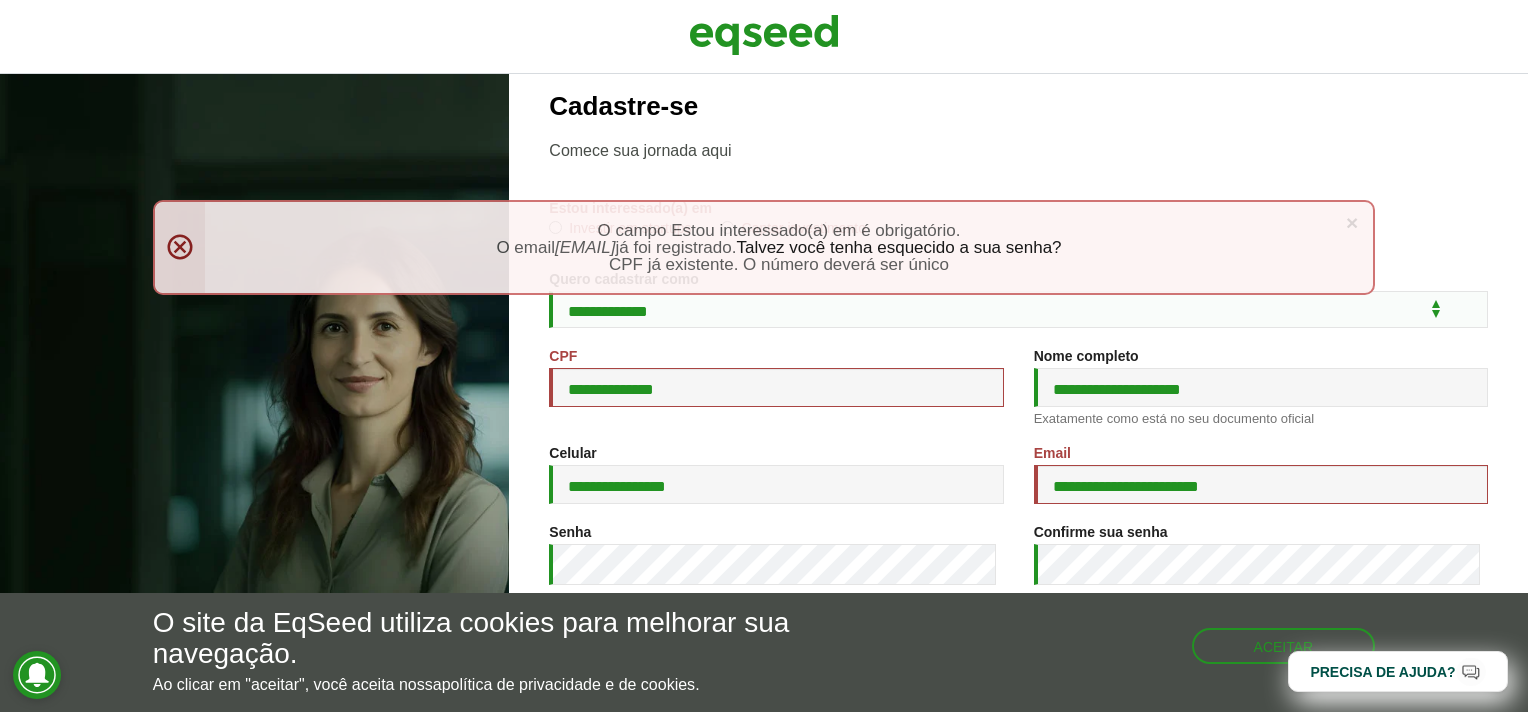 scroll, scrollTop: 0, scrollLeft: 0, axis: both 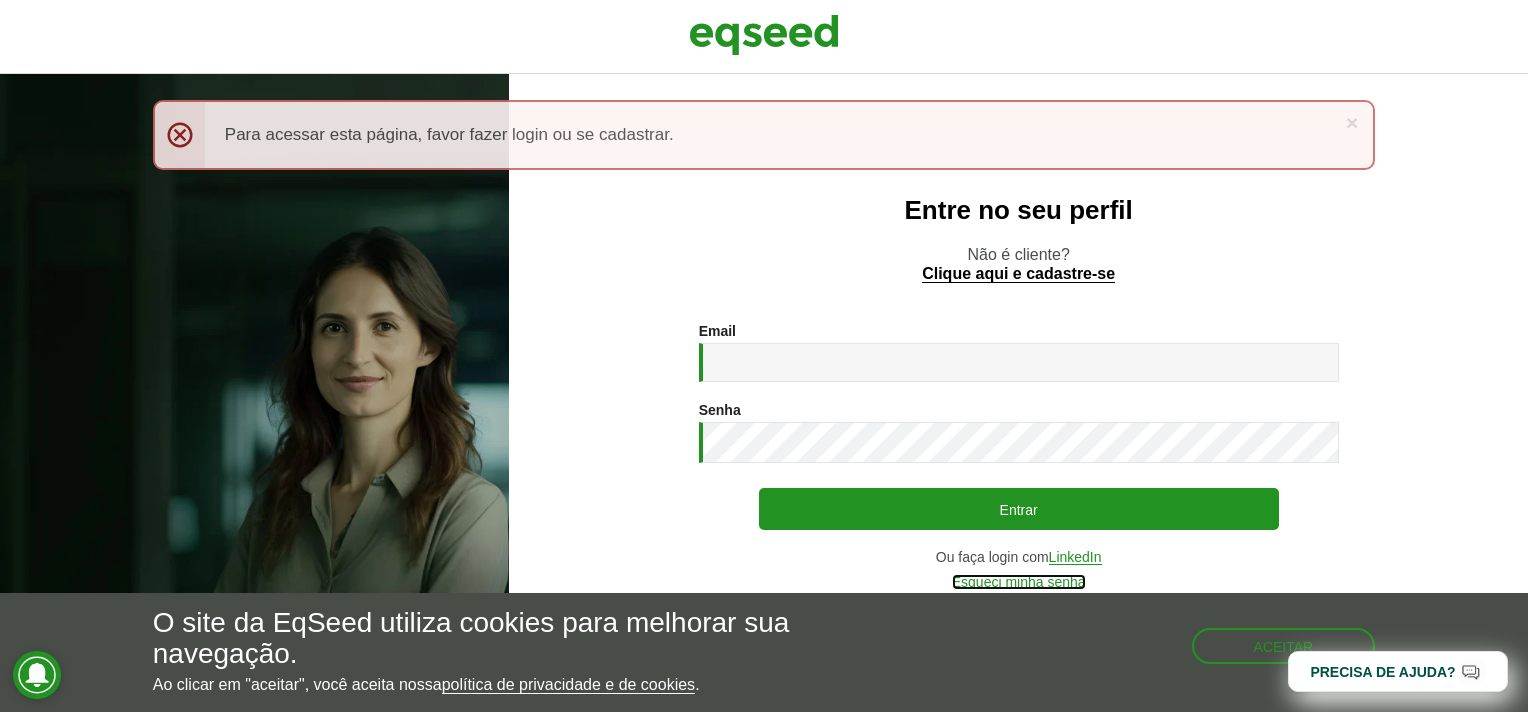 click on "Esqueci minha senha" at bounding box center [1019, 582] 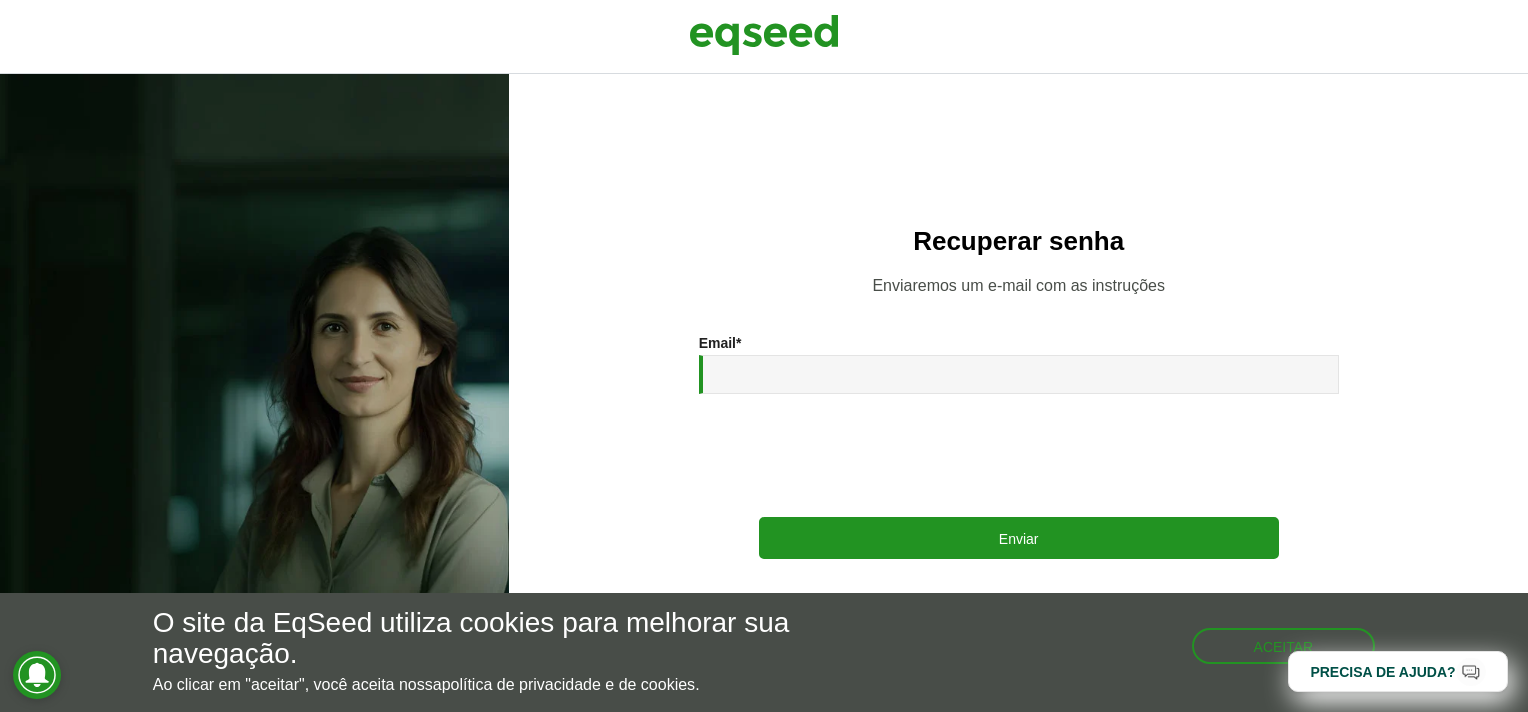 scroll, scrollTop: 0, scrollLeft: 0, axis: both 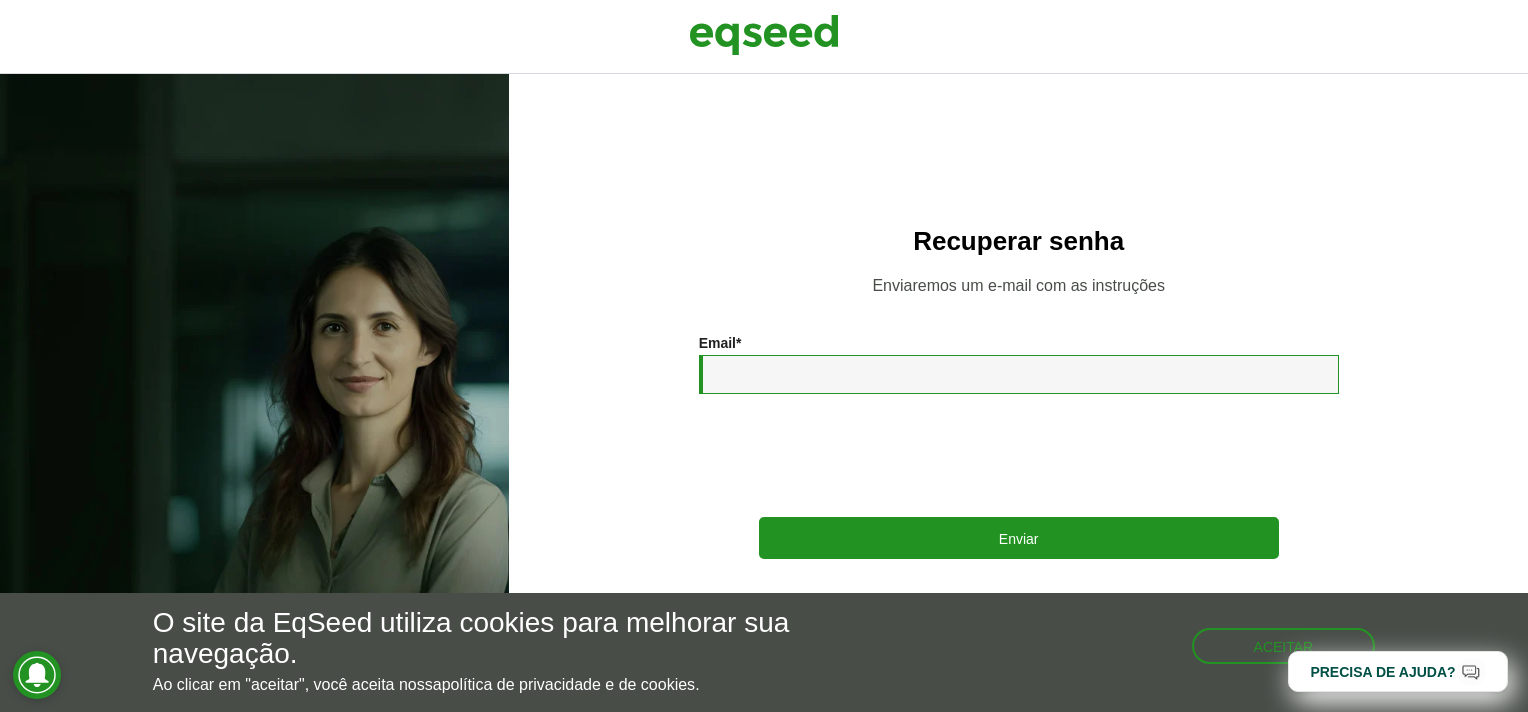 click on "Email  *" at bounding box center (1019, 374) 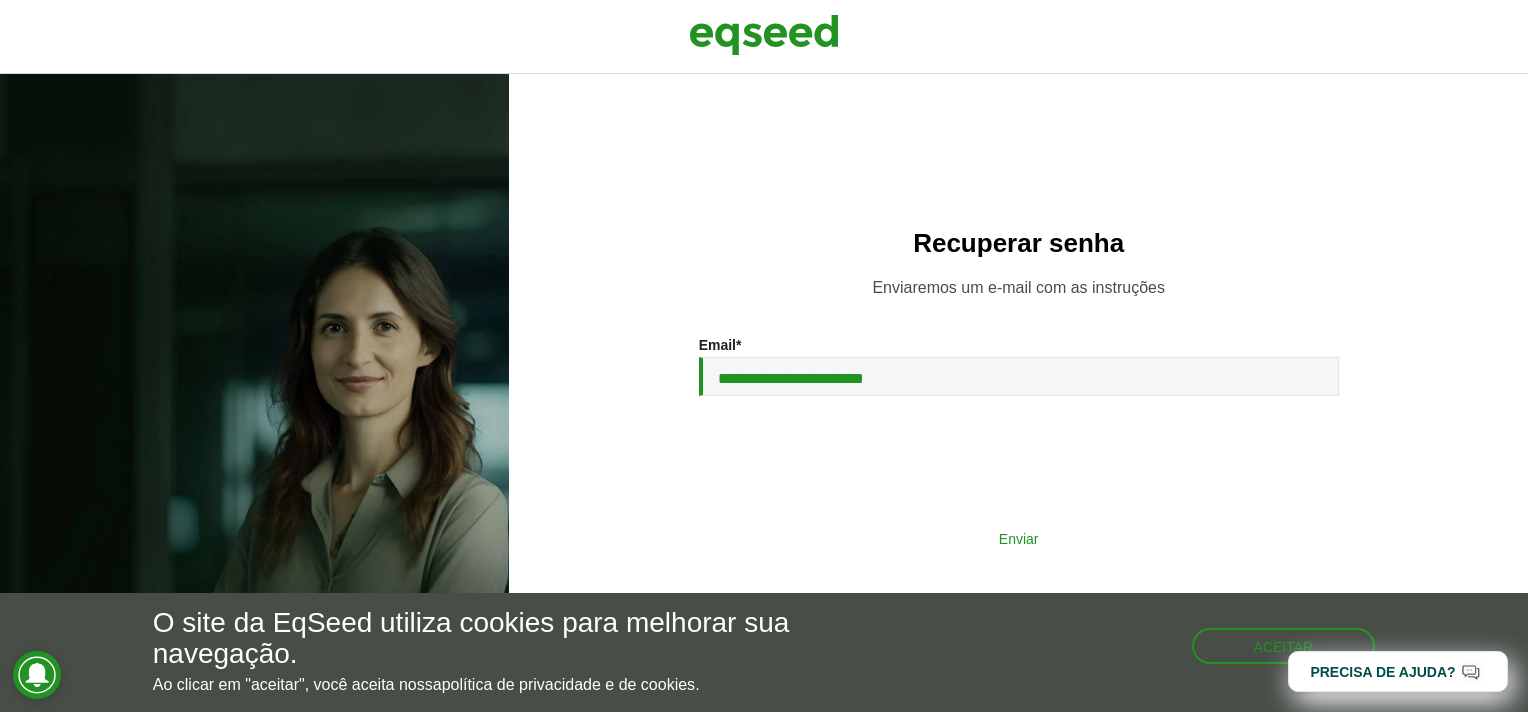 click on "Enviar" at bounding box center [1019, 538] 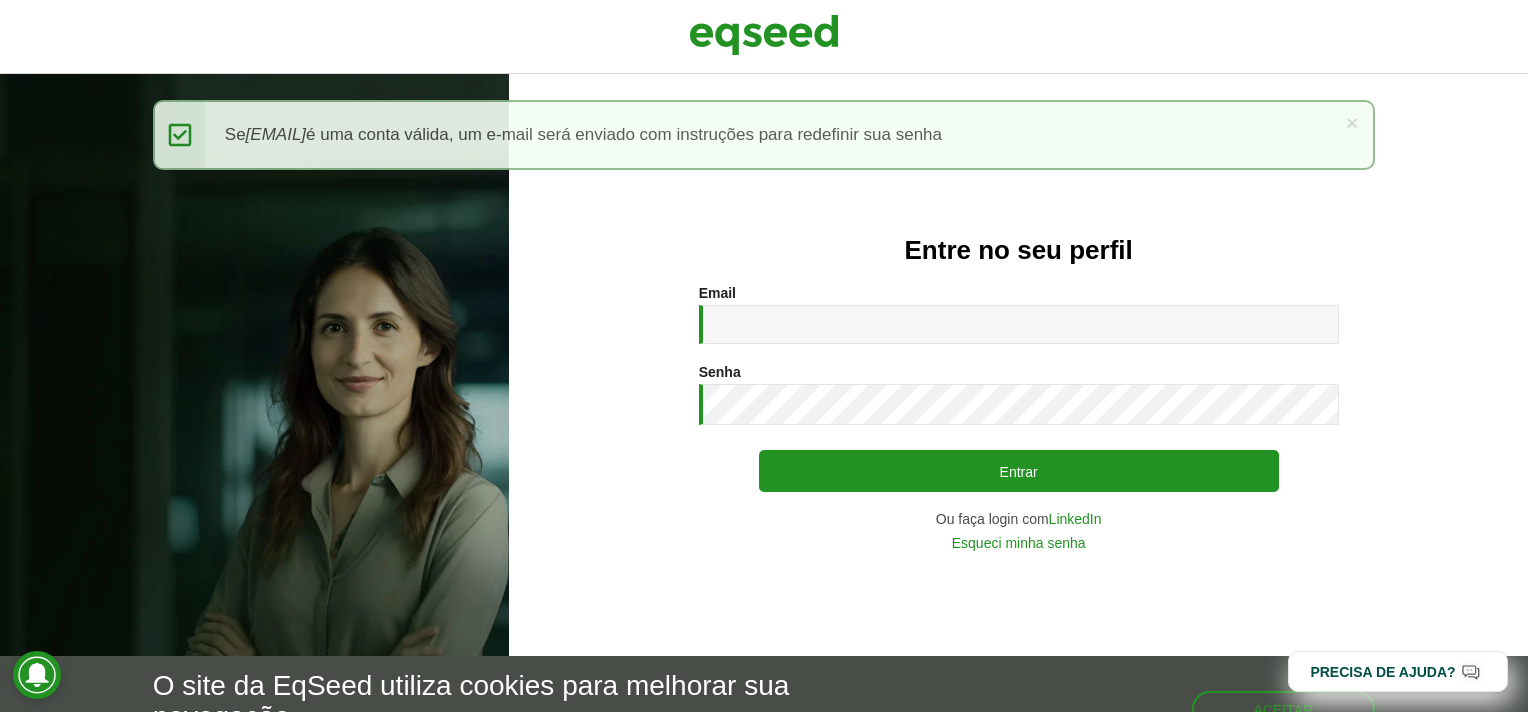scroll, scrollTop: 0, scrollLeft: 0, axis: both 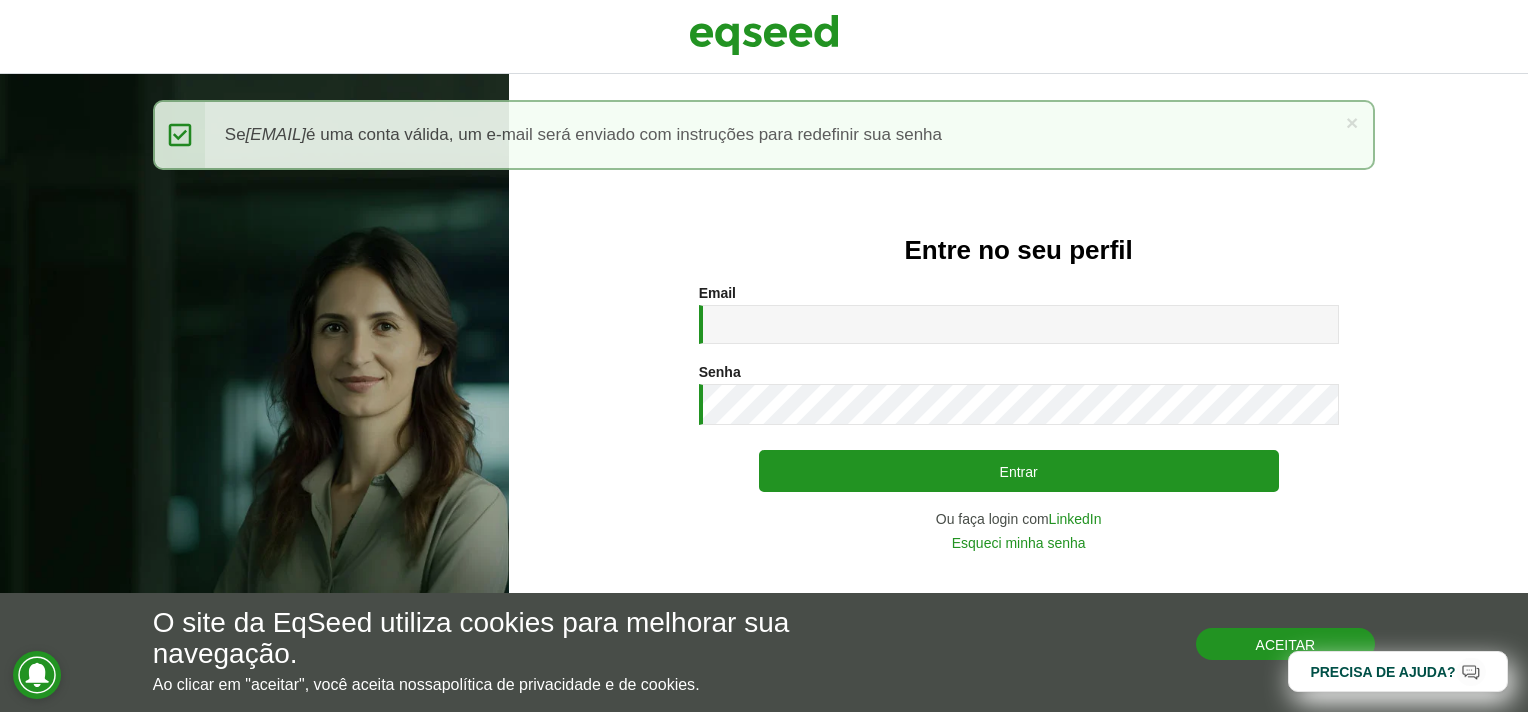 click on "Aceitar" at bounding box center [1286, 644] 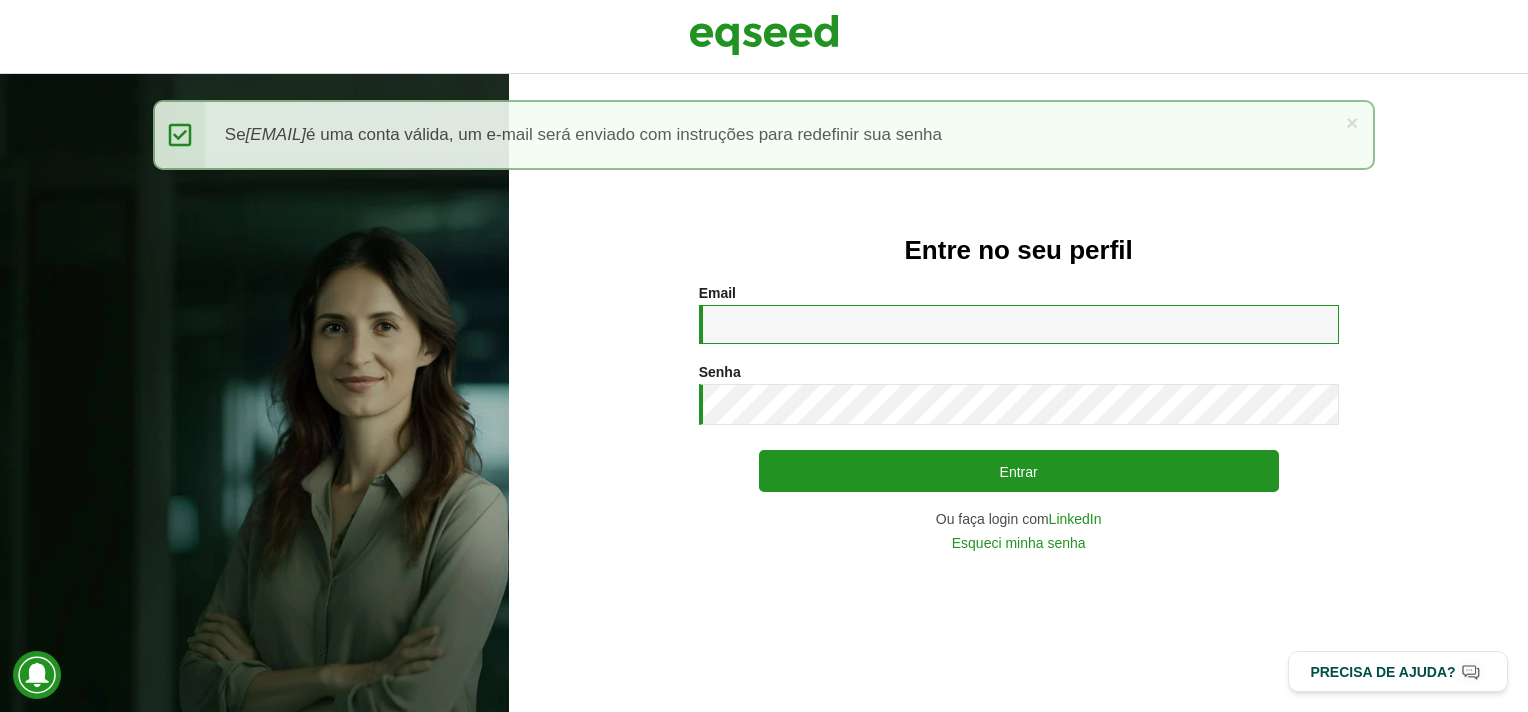 click on "Email  *" at bounding box center [1019, 324] 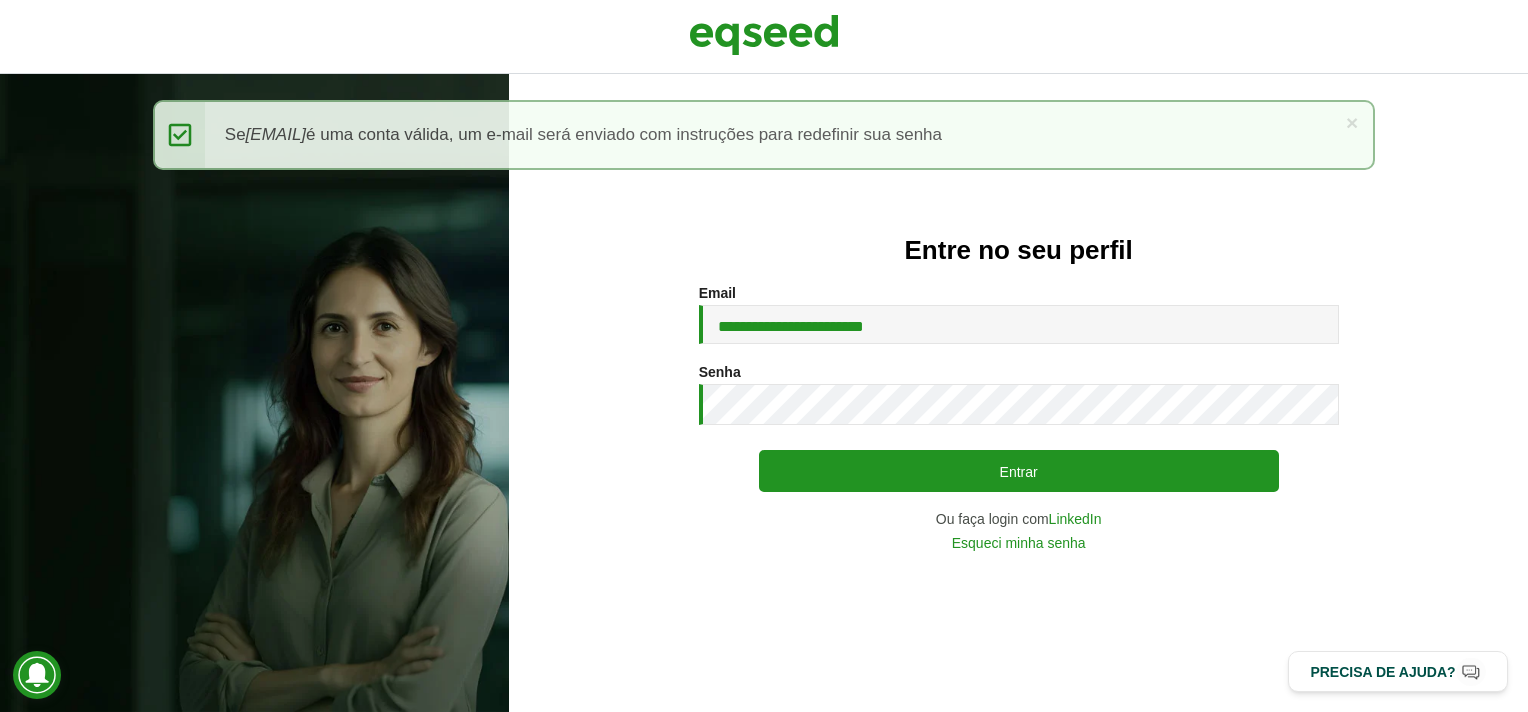 click on "**********" at bounding box center (1018, 393) 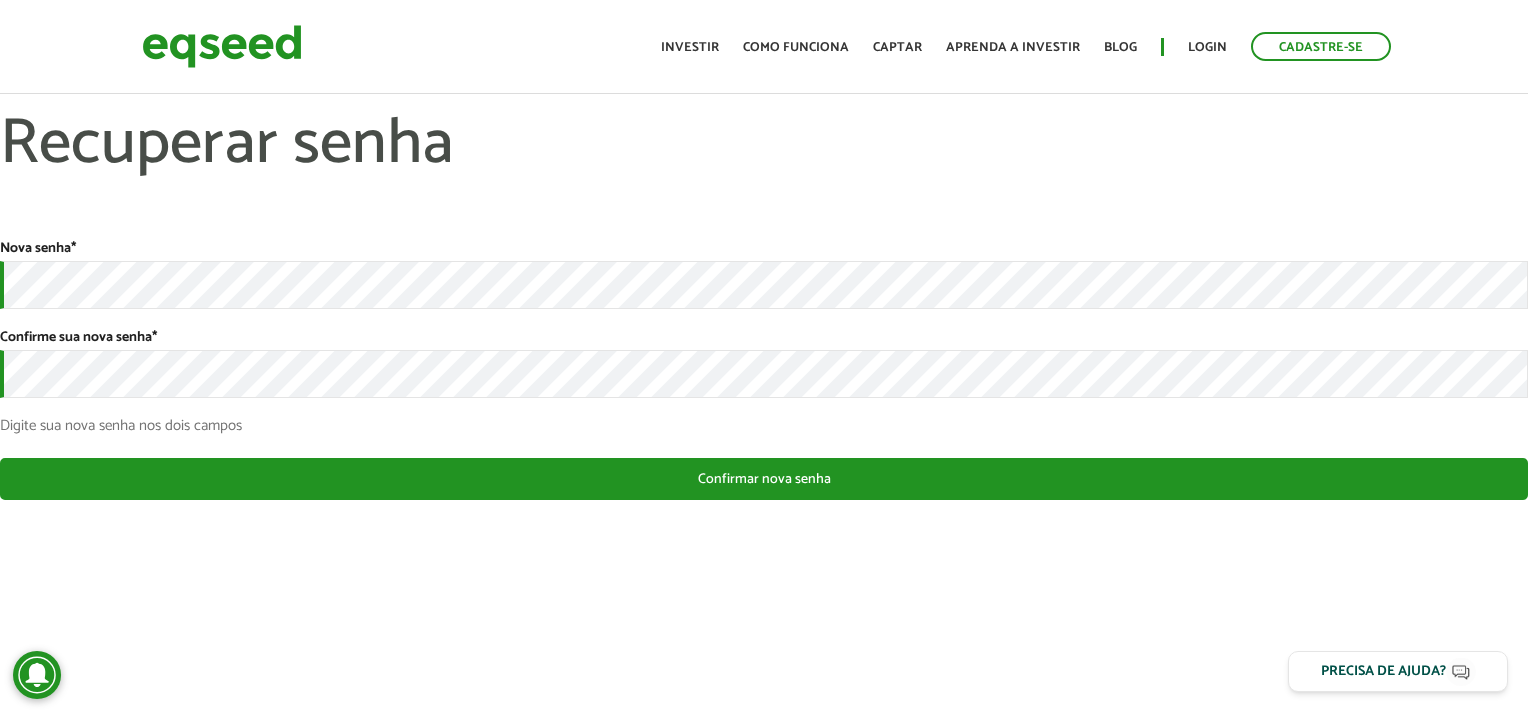 scroll, scrollTop: 0, scrollLeft: 0, axis: both 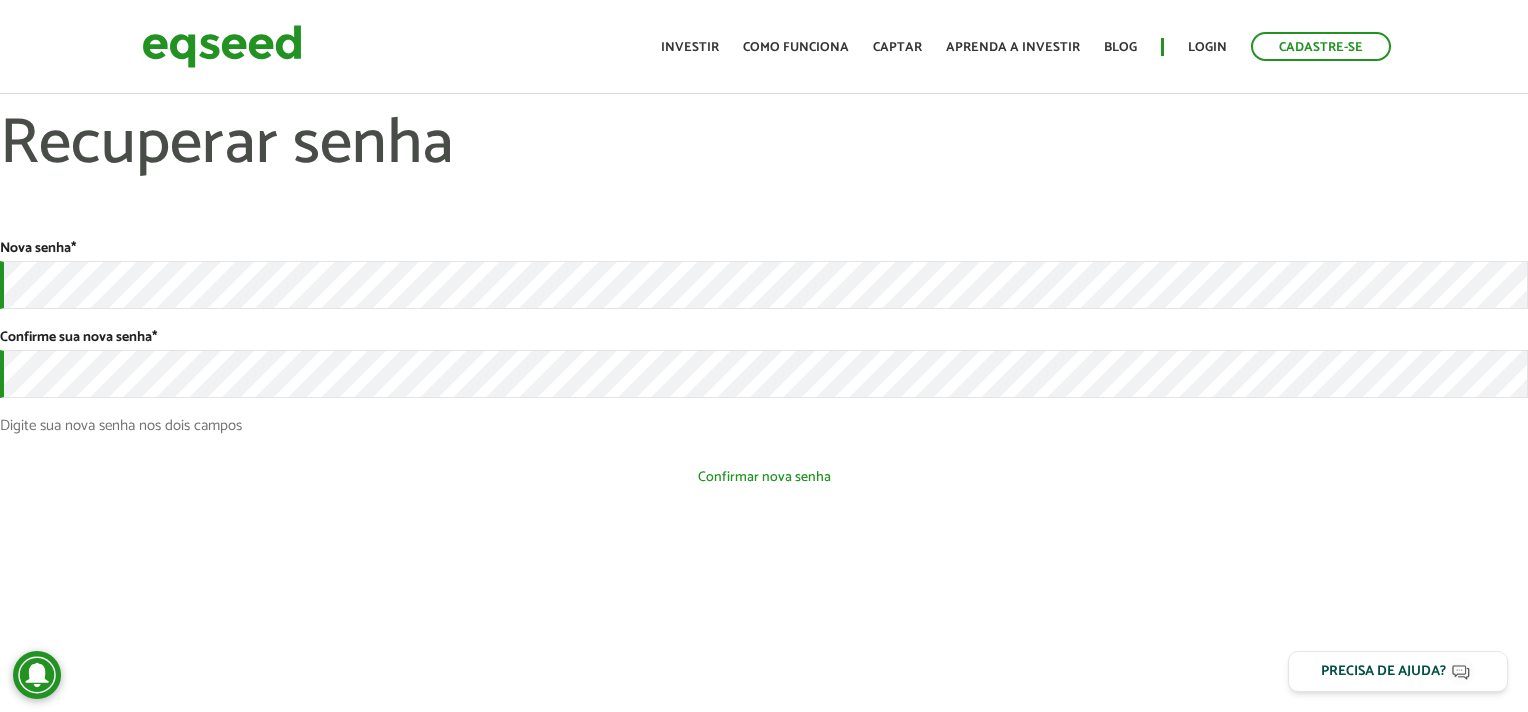 click on "Confirmar nova senha" at bounding box center (764, 477) 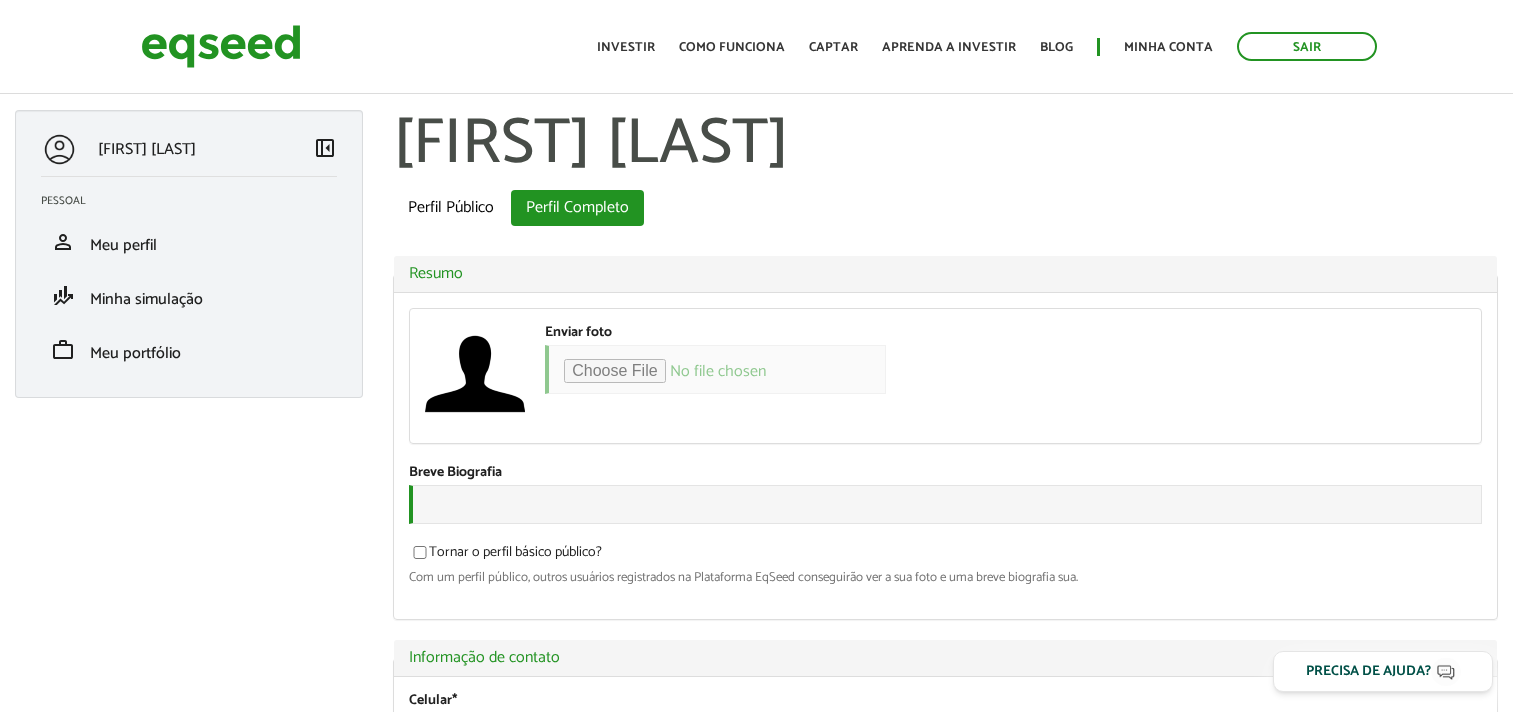 scroll, scrollTop: 0, scrollLeft: 0, axis: both 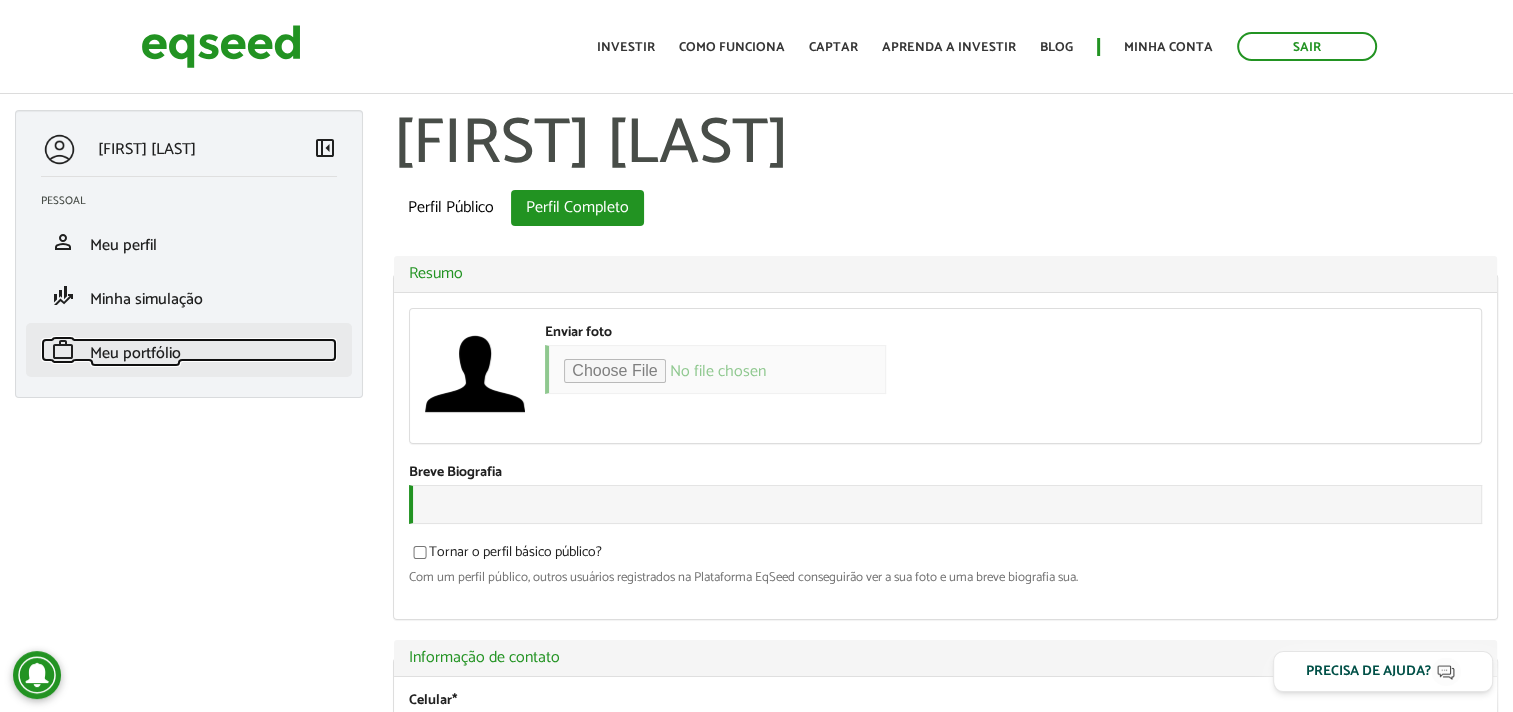 click on "Meu portfólio" at bounding box center [135, 353] 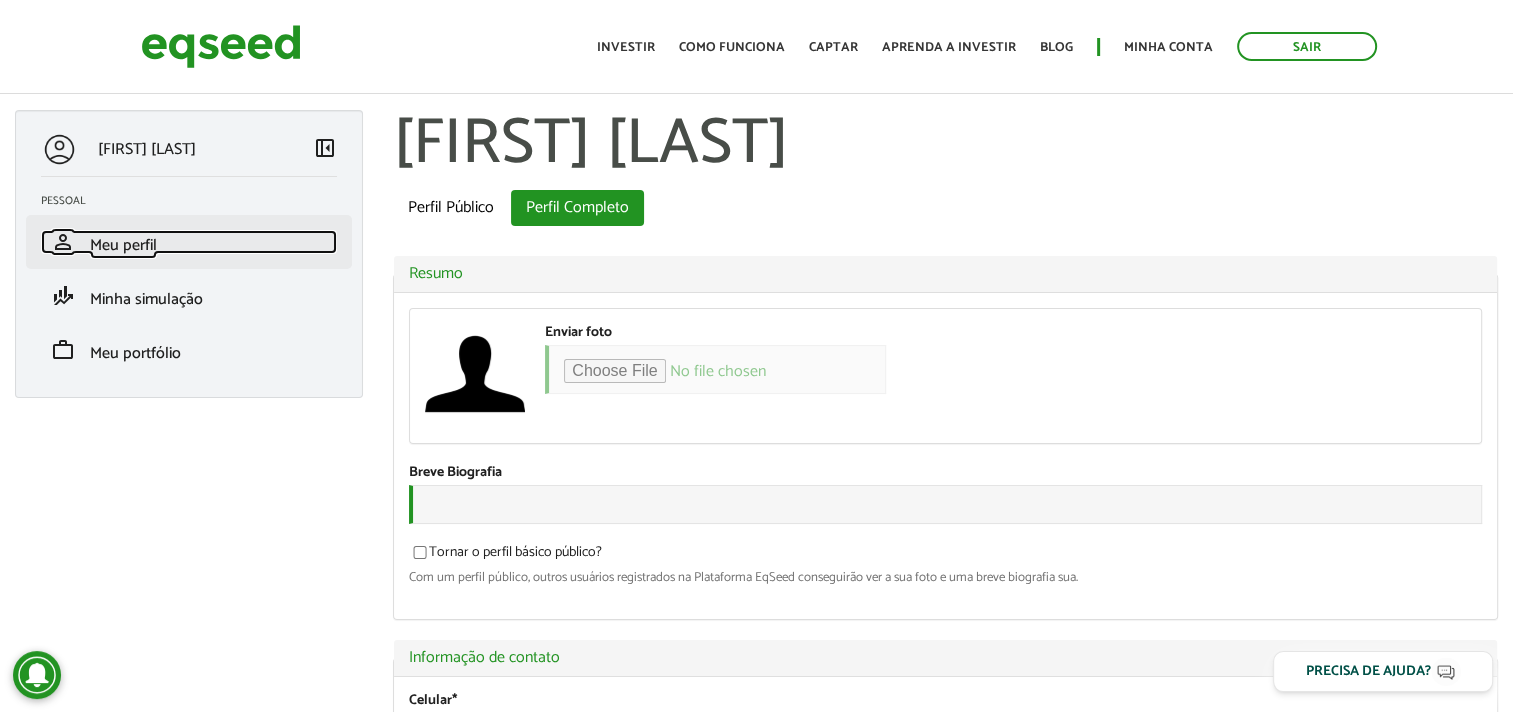 click on "Meu perfil" at bounding box center (123, 245) 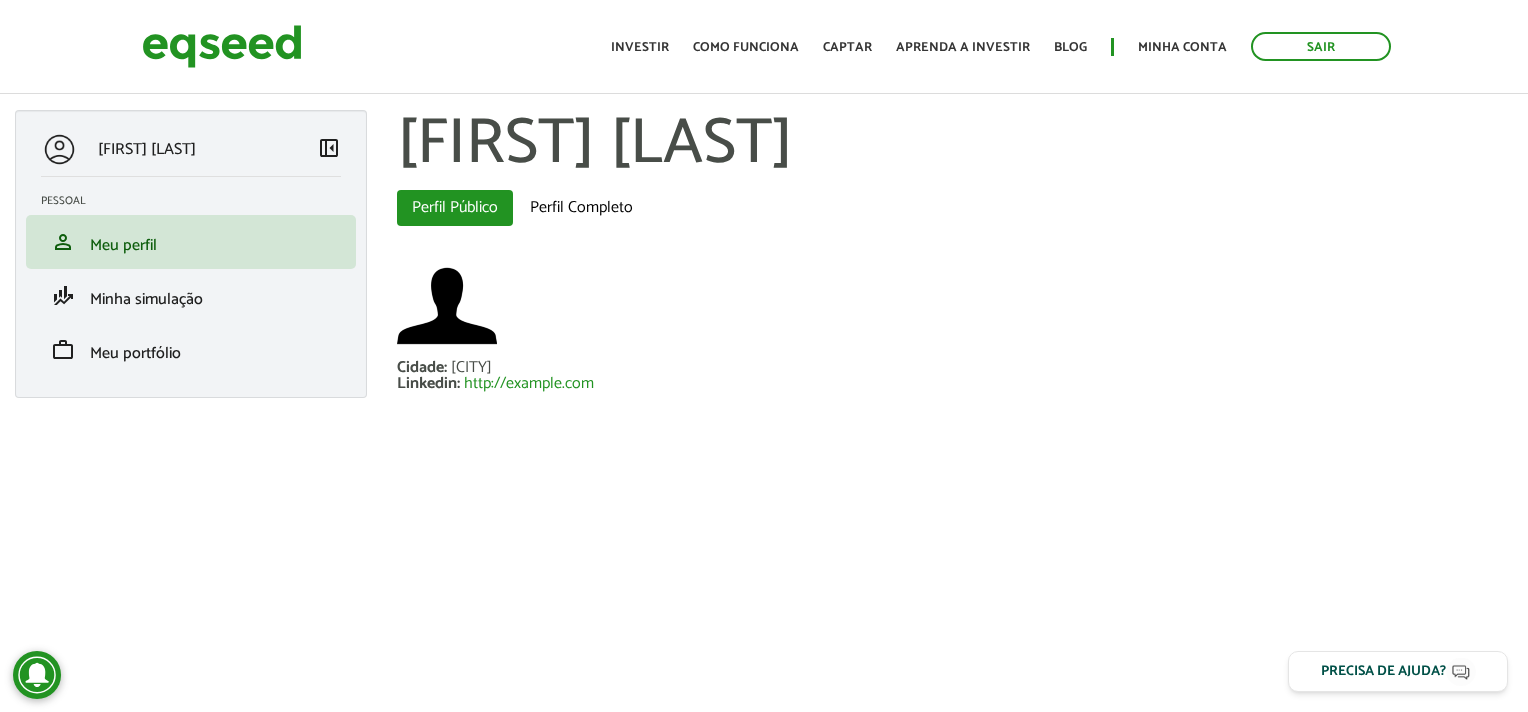 scroll, scrollTop: 0, scrollLeft: 0, axis: both 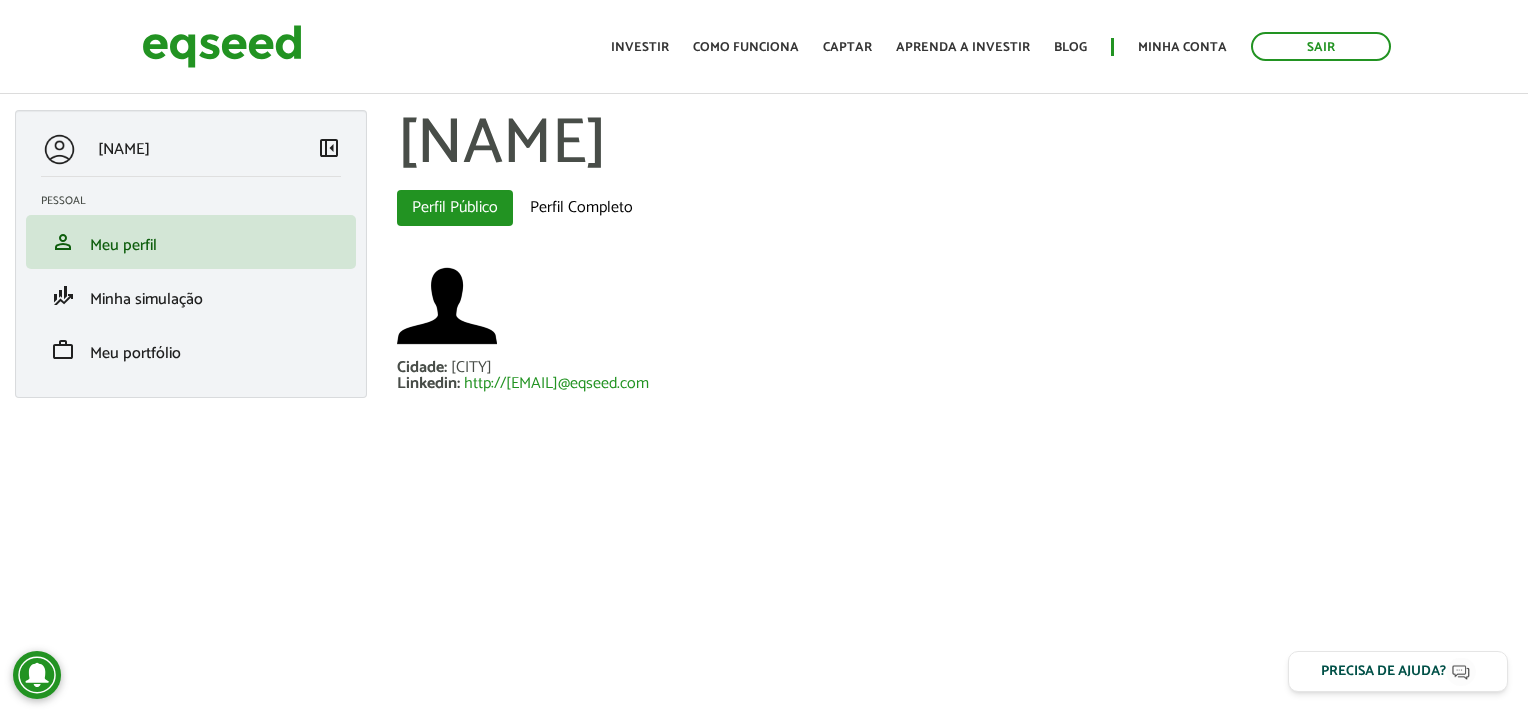 click on "MARCO AURELIO MARTINS
left_panel_close
Pessoal
person Meu perfil
finance_mode Minha simulação
work Meu portfólio
MARCO AURELIO MARTINS
Abas primárias Perfil Público (aba ativa)
Perfil Completo
Cidade :
[CITY]
Linkedin :
http://[EMAIL]@eqseed.com
Voltar" at bounding box center (764, 320) 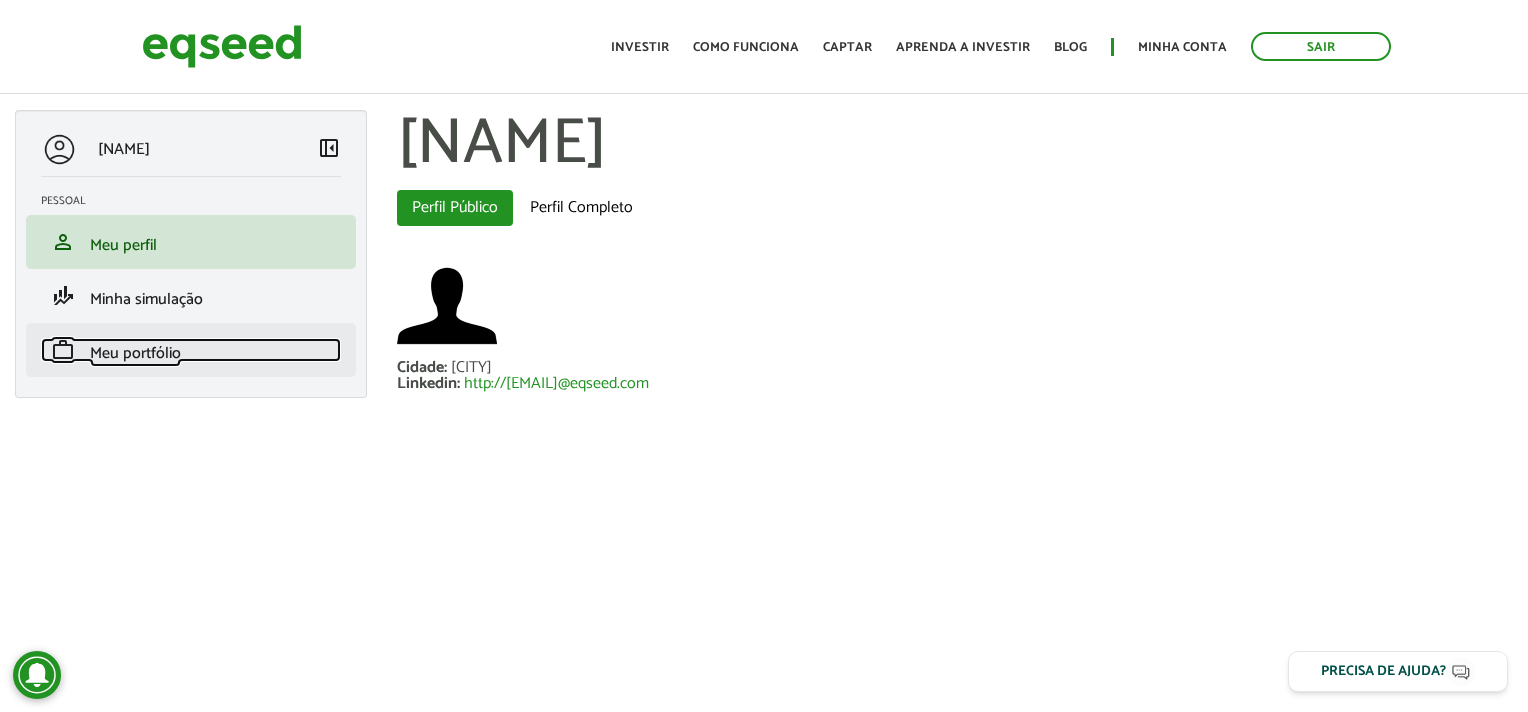 click on "Meu portfólio" at bounding box center [135, 353] 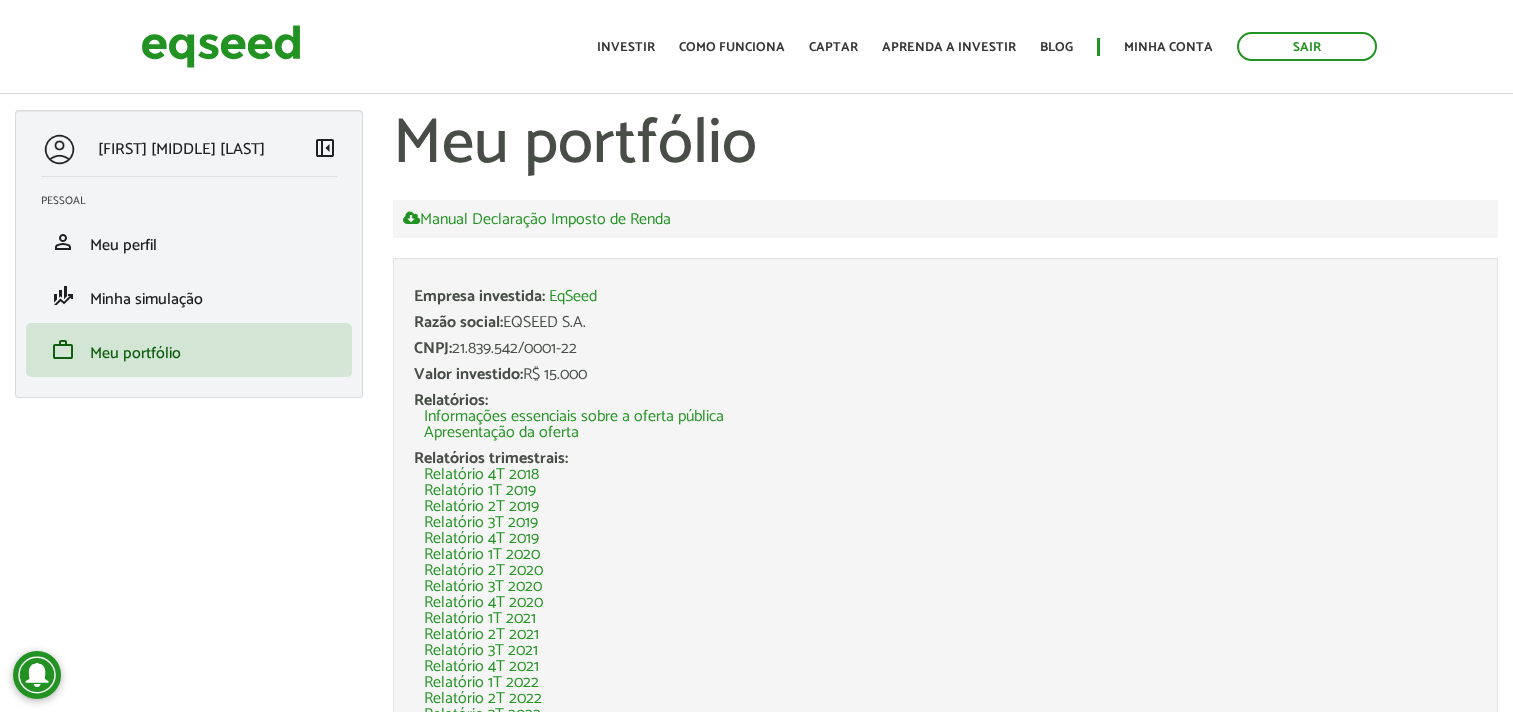 scroll, scrollTop: 0, scrollLeft: 0, axis: both 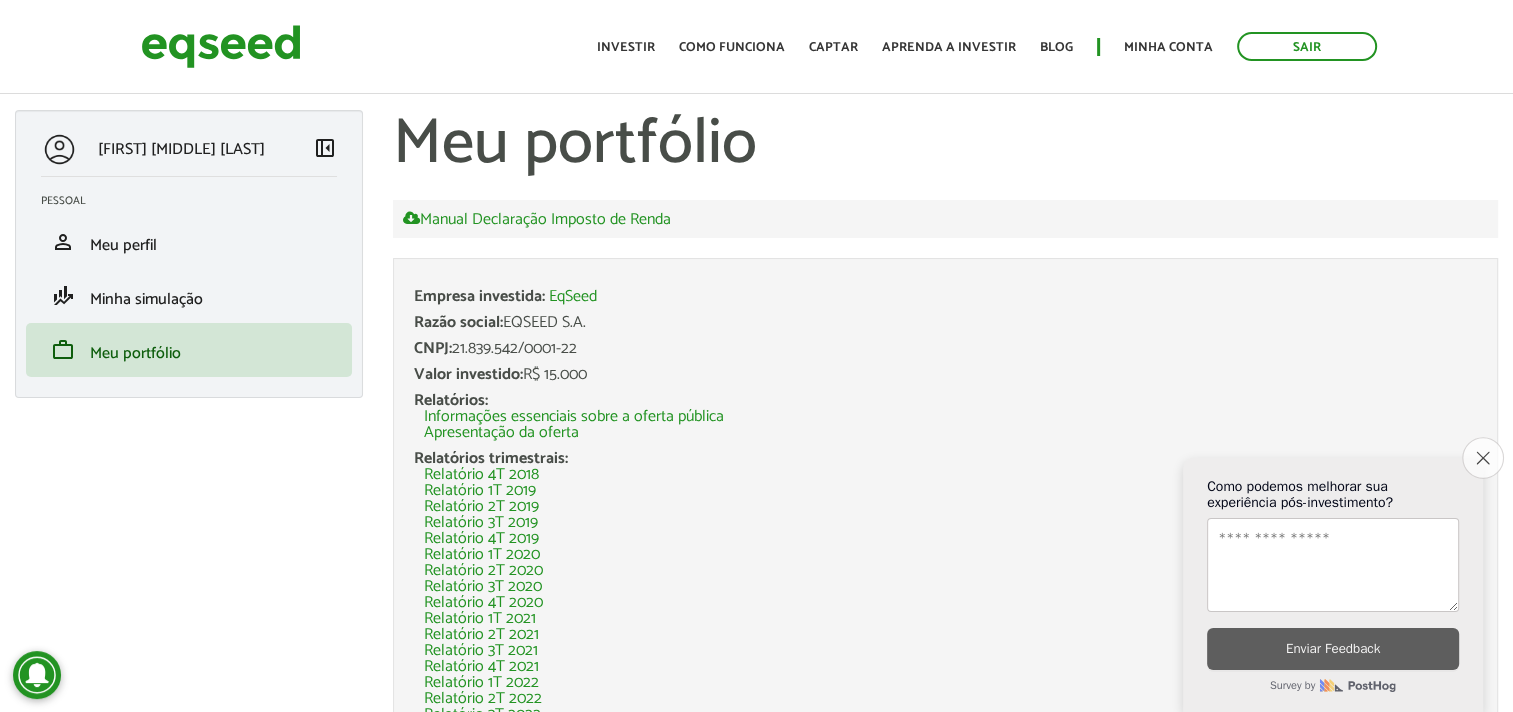 click on "Close survey" 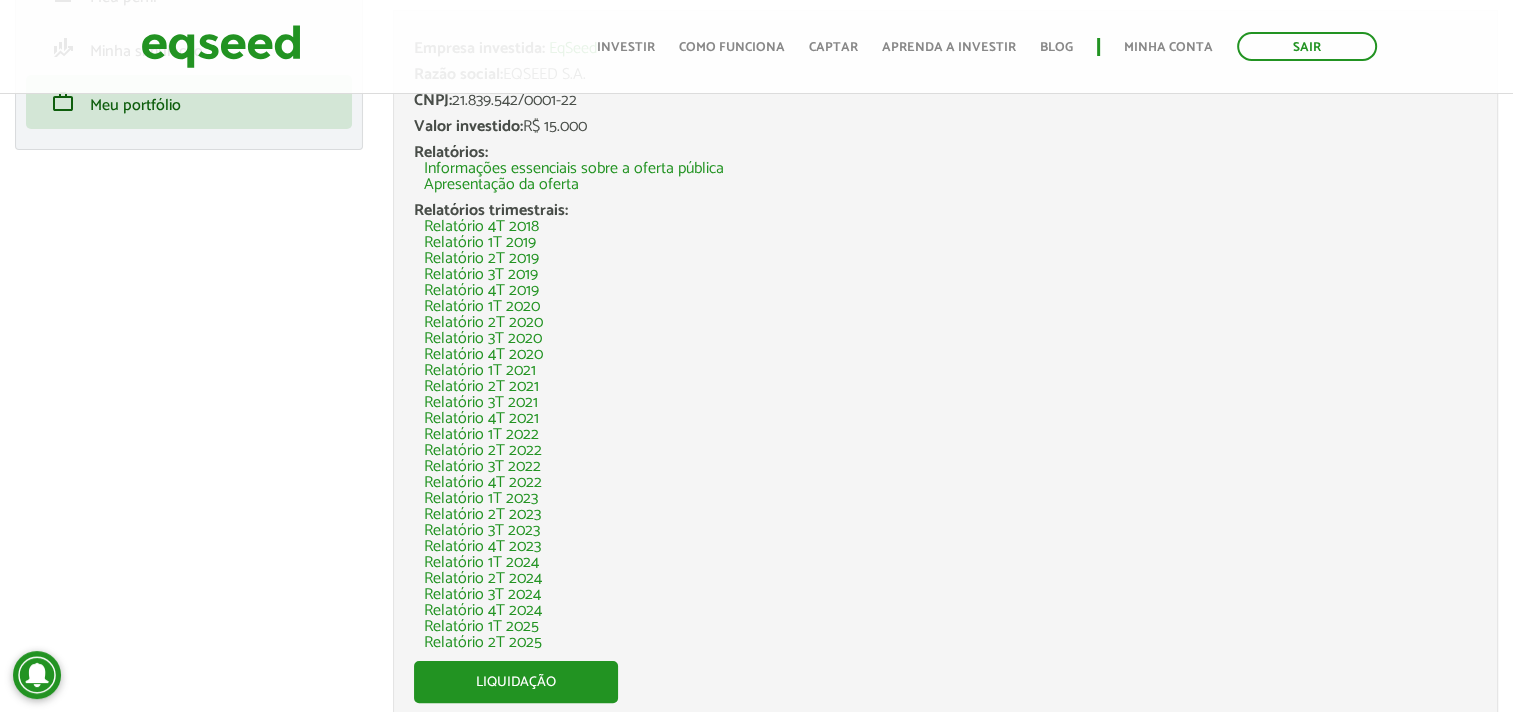scroll, scrollTop: 339, scrollLeft: 0, axis: vertical 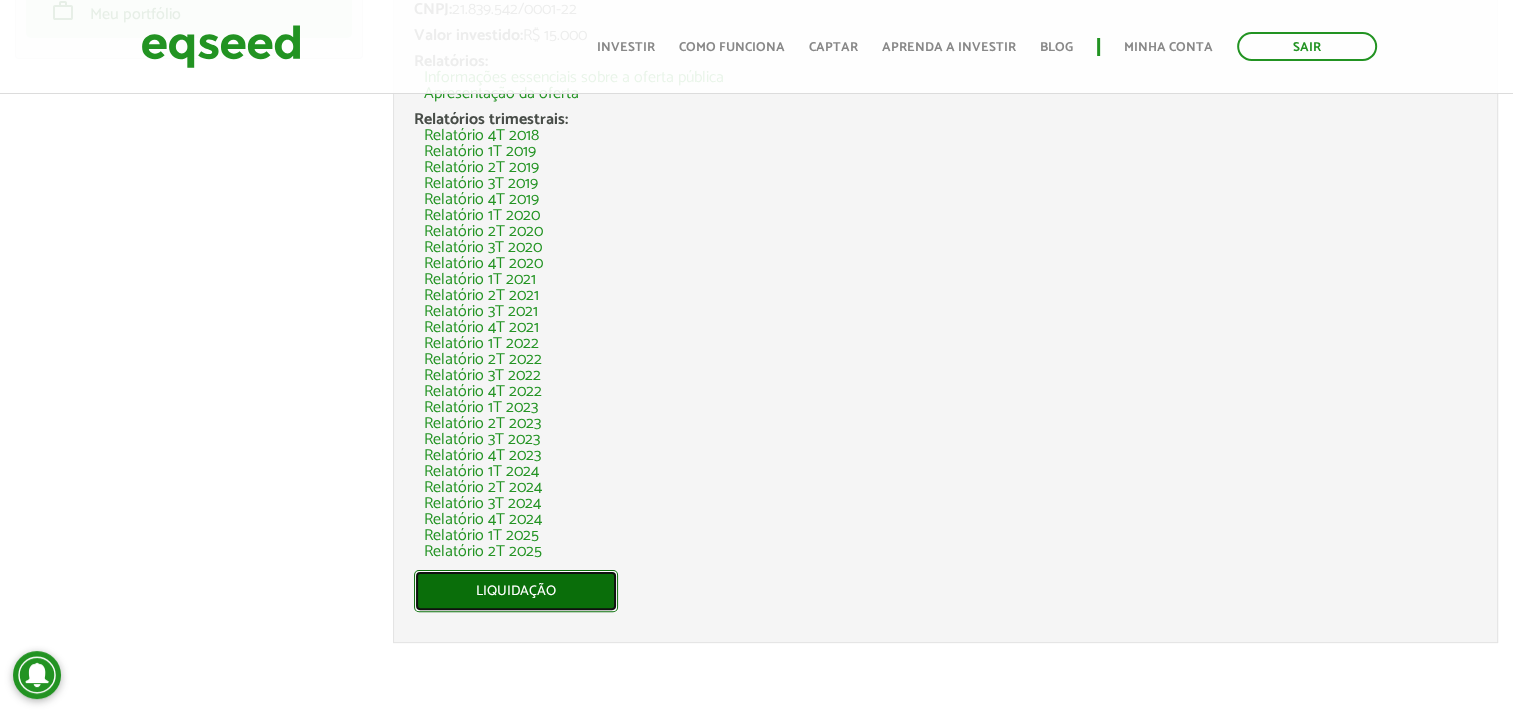 click on "Liquidação" at bounding box center (516, 591) 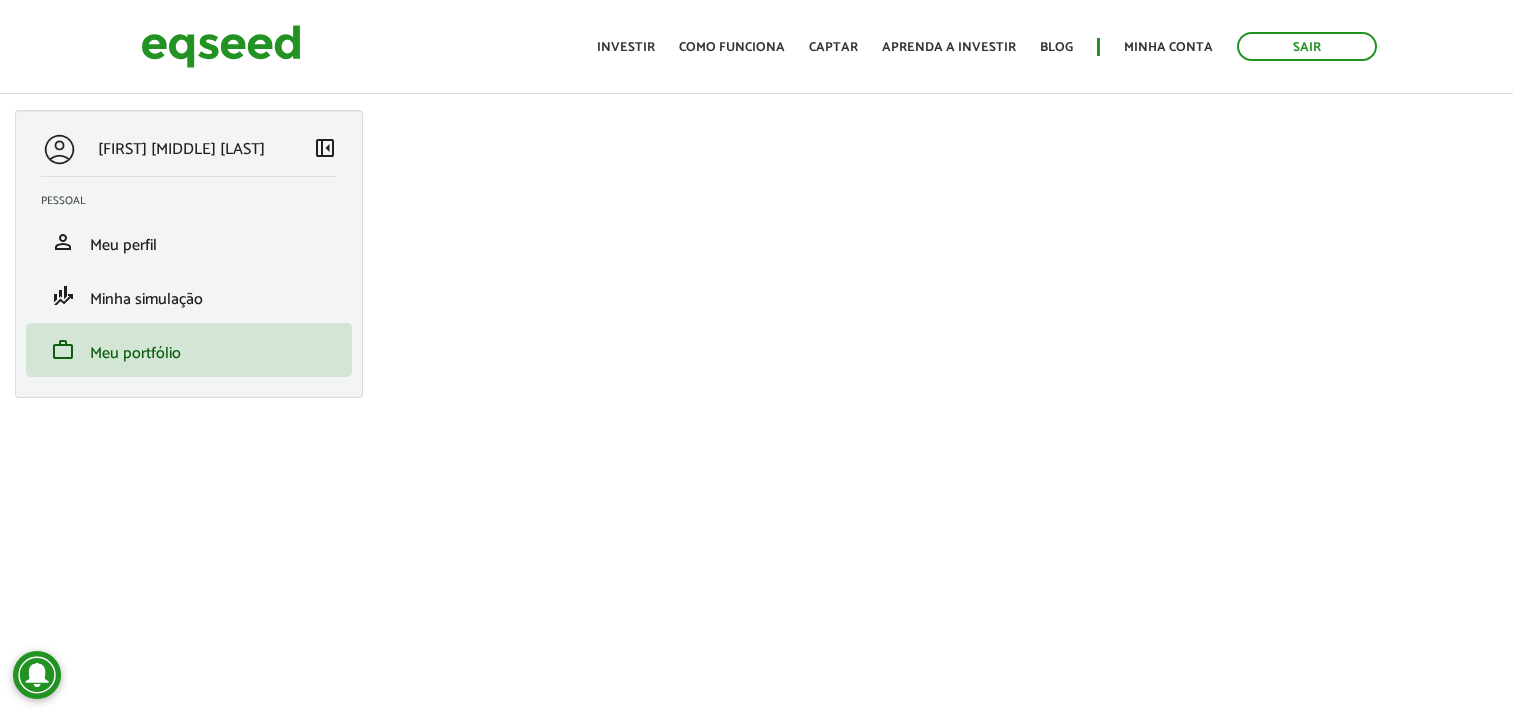 scroll, scrollTop: 0, scrollLeft: 0, axis: both 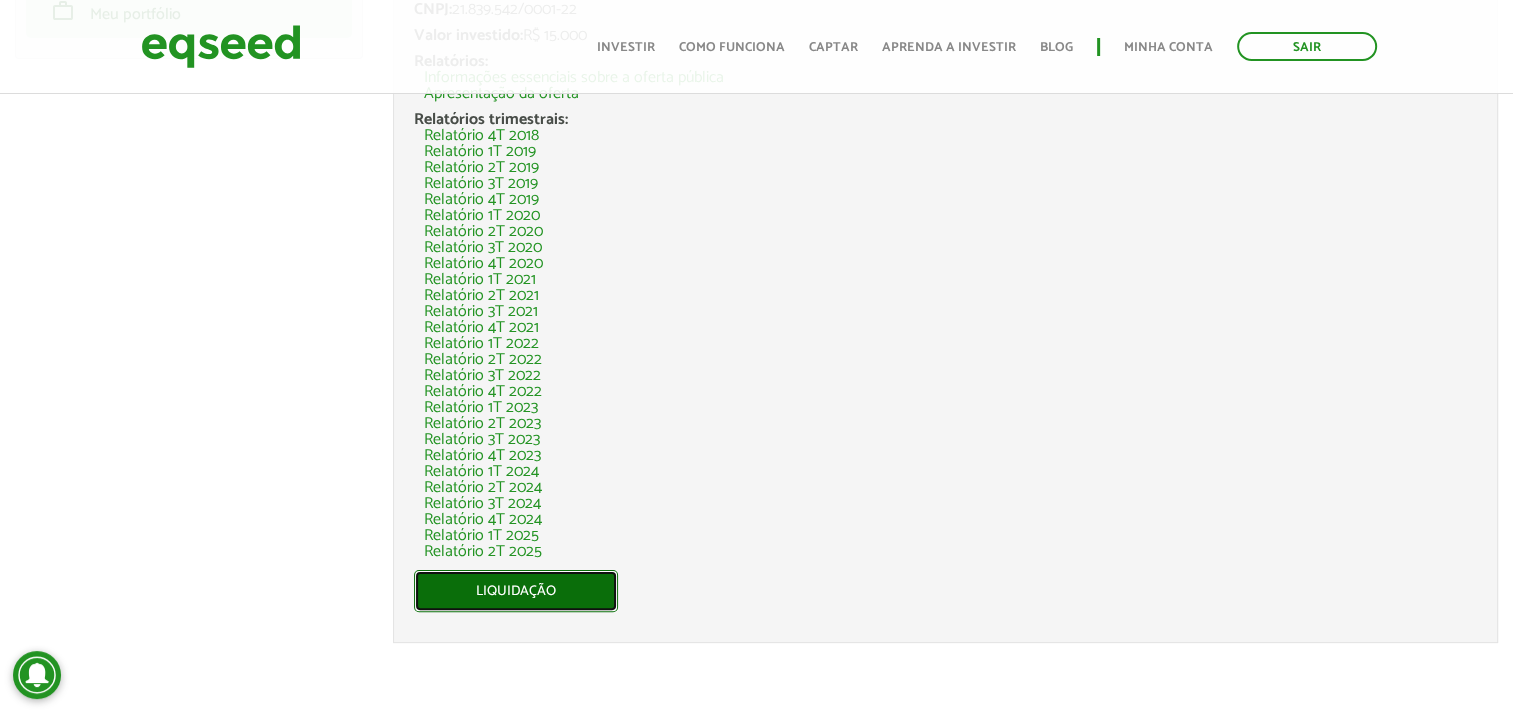click on "Liquidação" at bounding box center (516, 591) 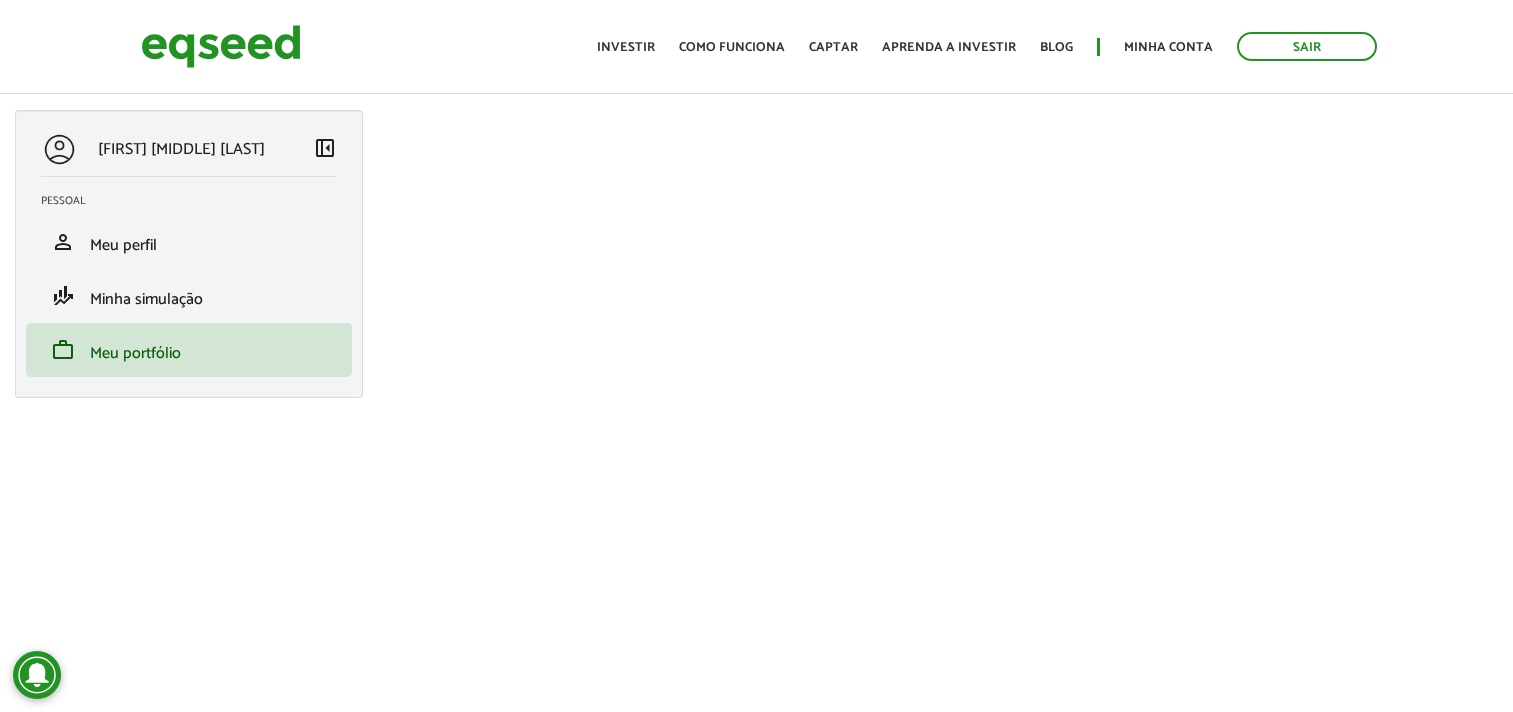 scroll, scrollTop: 0, scrollLeft: 0, axis: both 